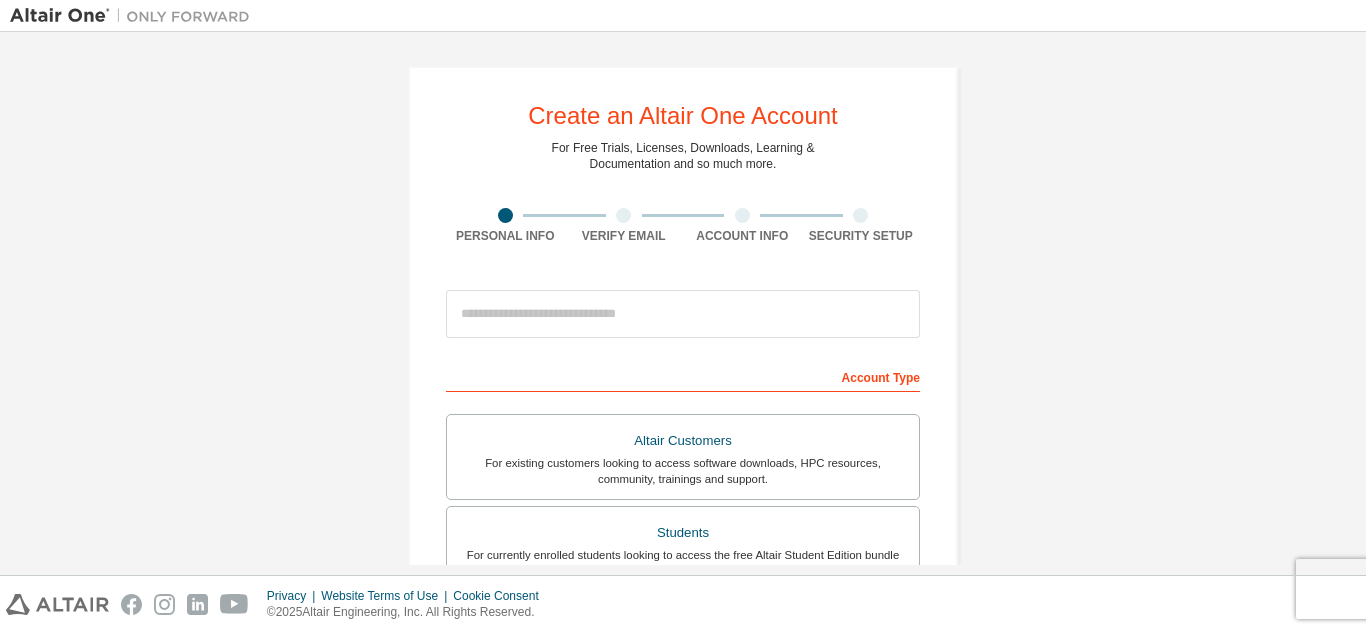 scroll, scrollTop: 0, scrollLeft: 0, axis: both 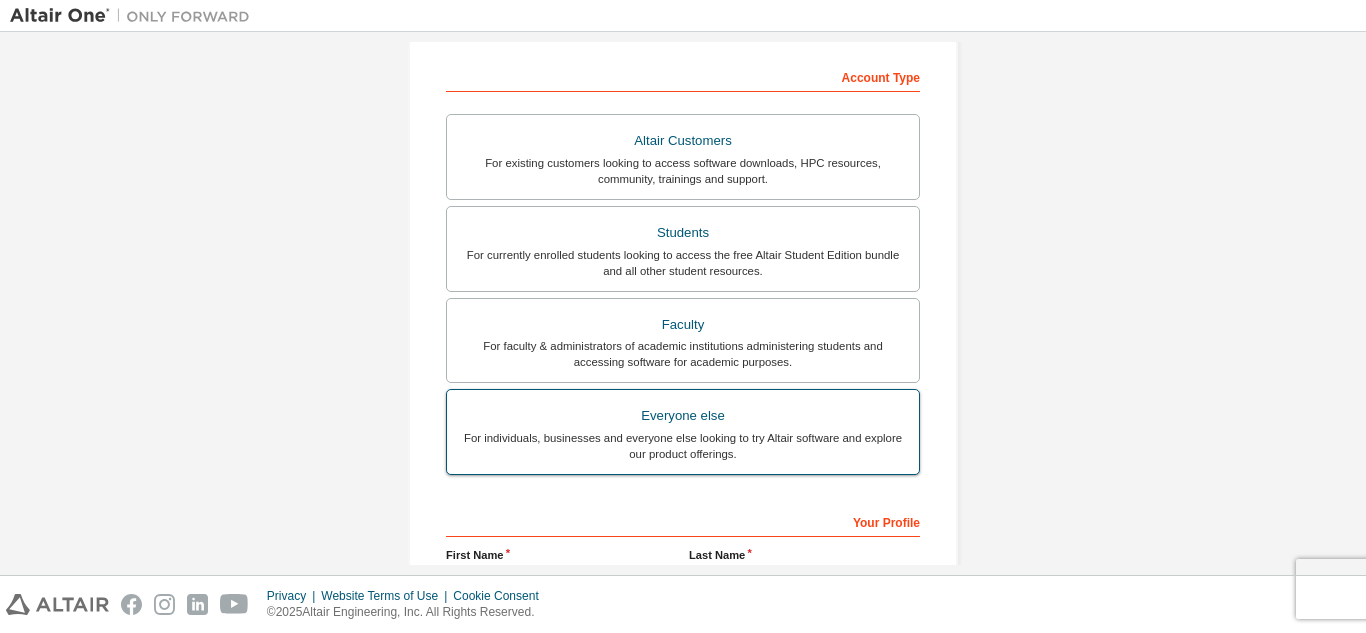 click on "For individuals, businesses and everyone else looking to try Altair software and explore our product offerings." at bounding box center (683, 446) 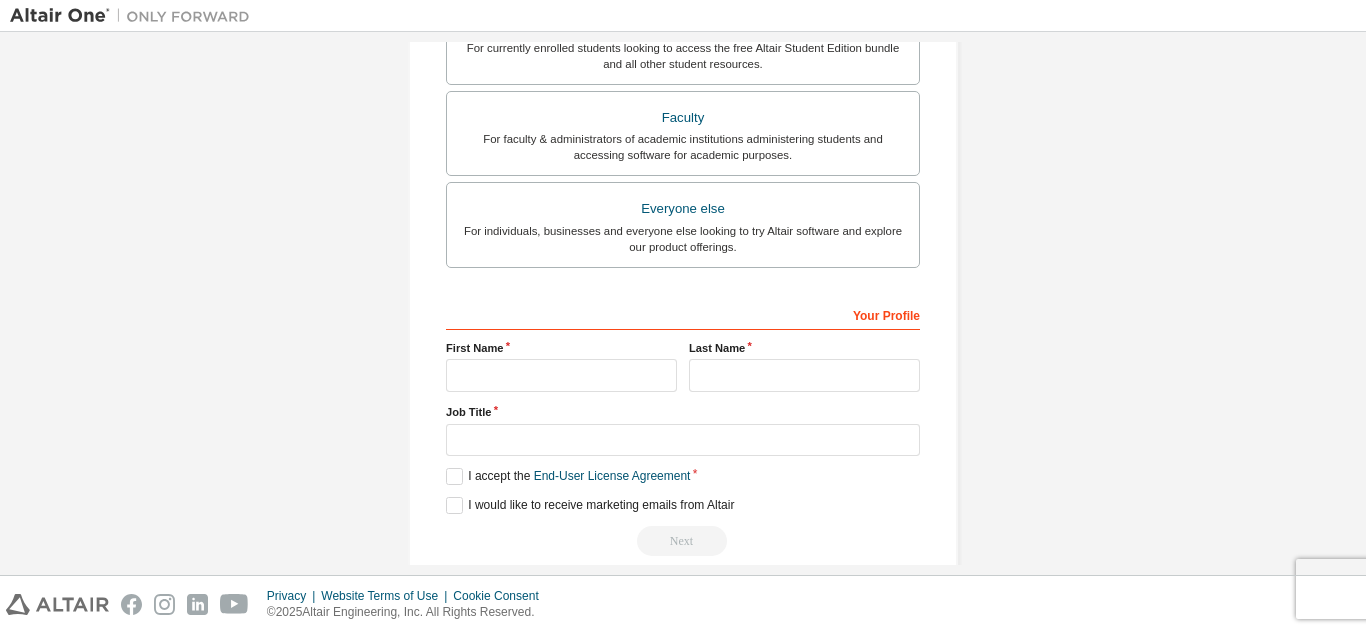 scroll, scrollTop: 536, scrollLeft: 0, axis: vertical 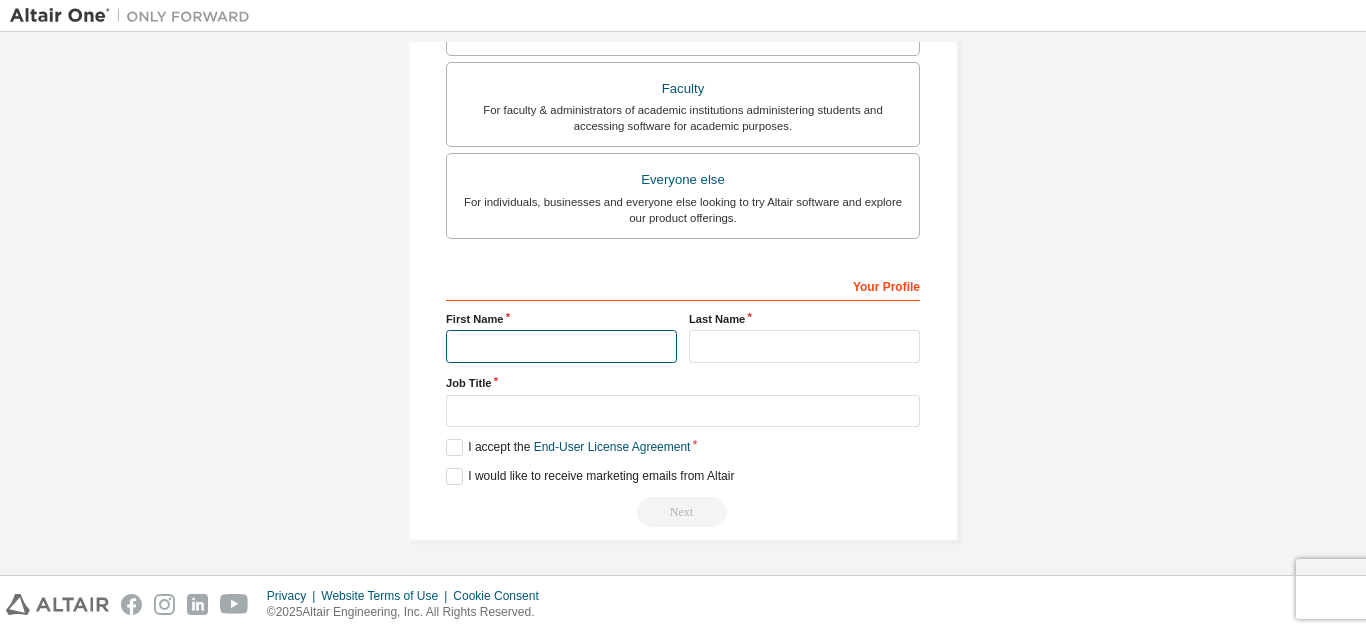 click at bounding box center [561, 346] 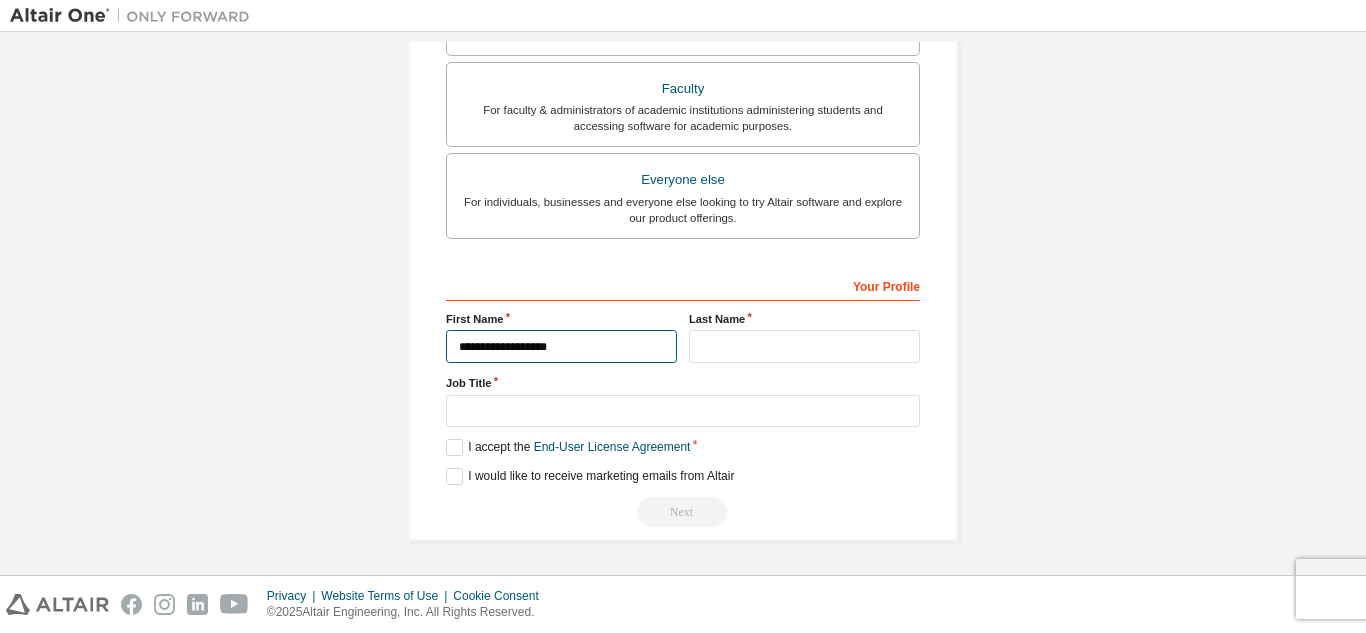 type on "**********" 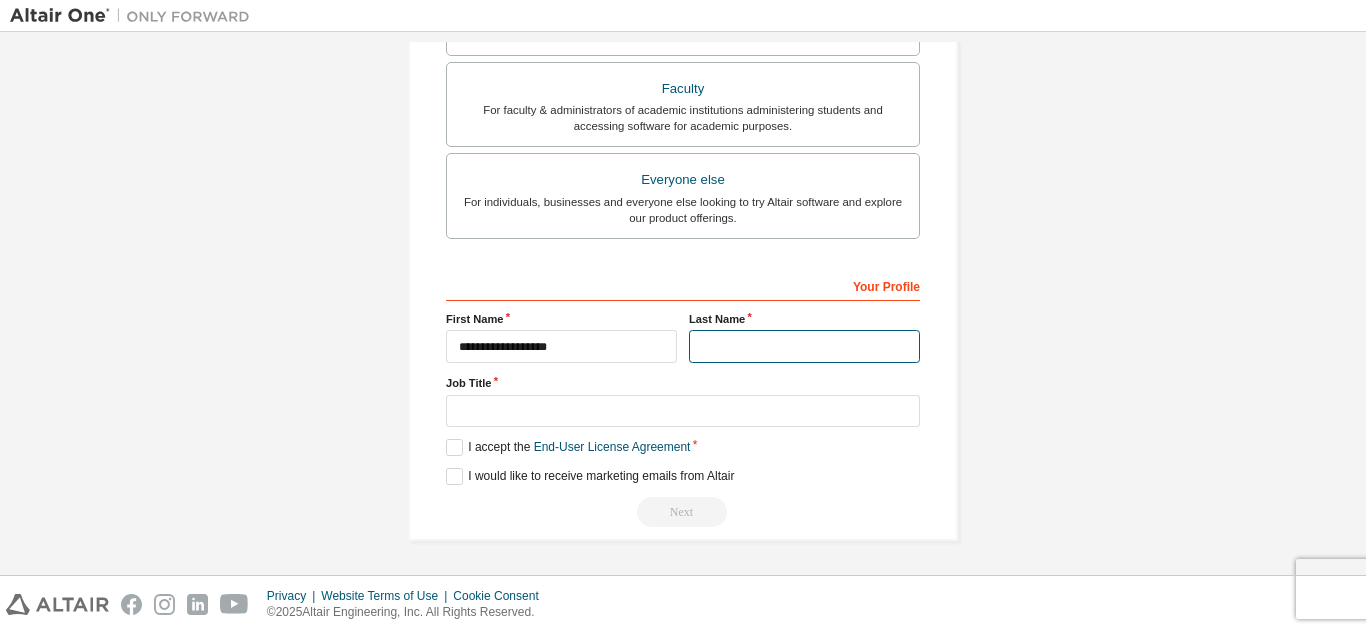 click at bounding box center (804, 346) 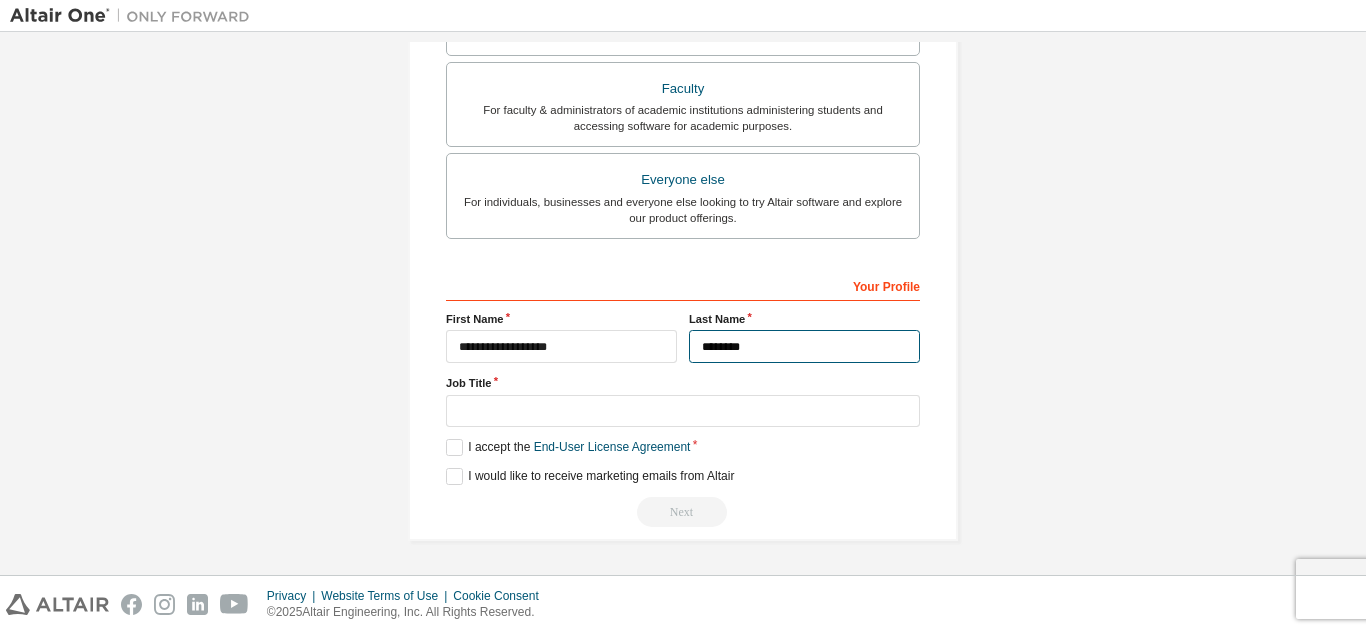 type on "********" 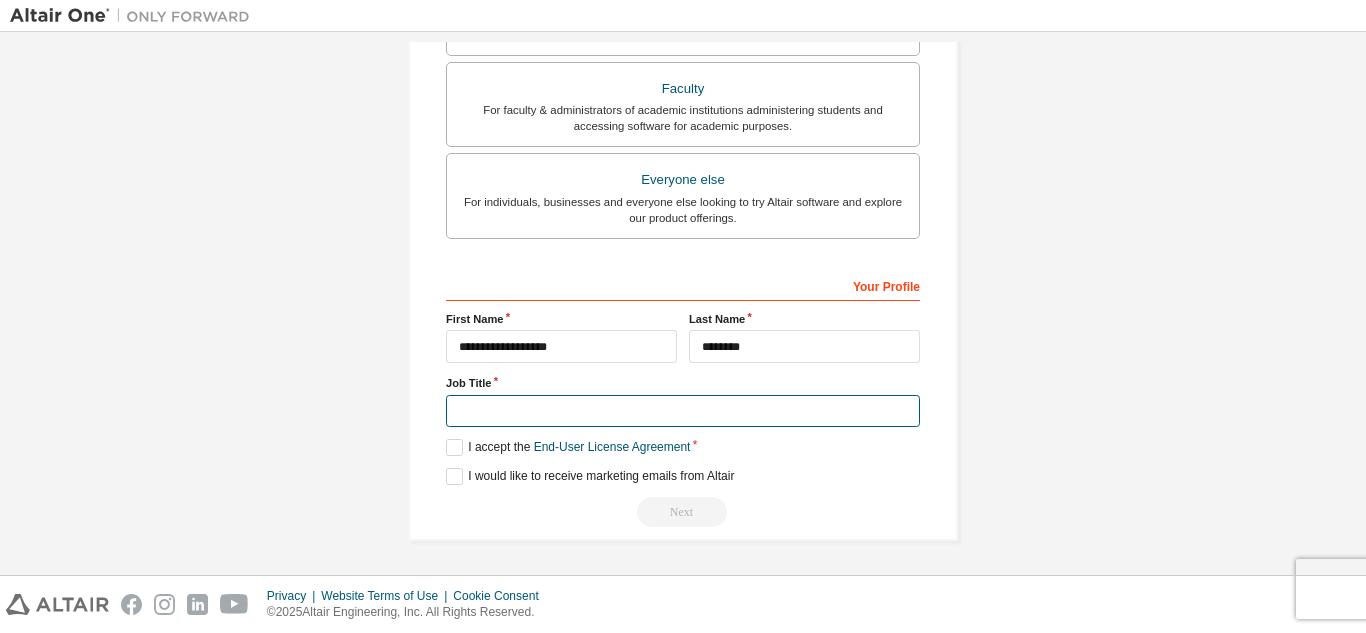 click at bounding box center [683, 411] 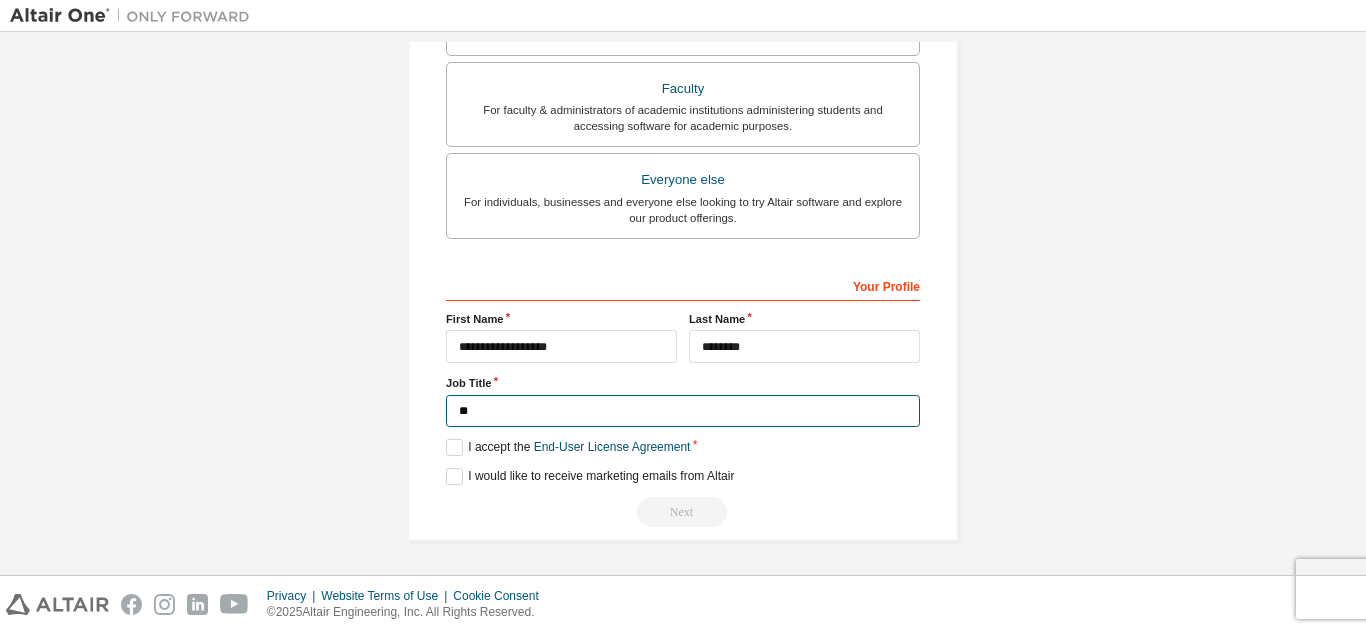 type on "*" 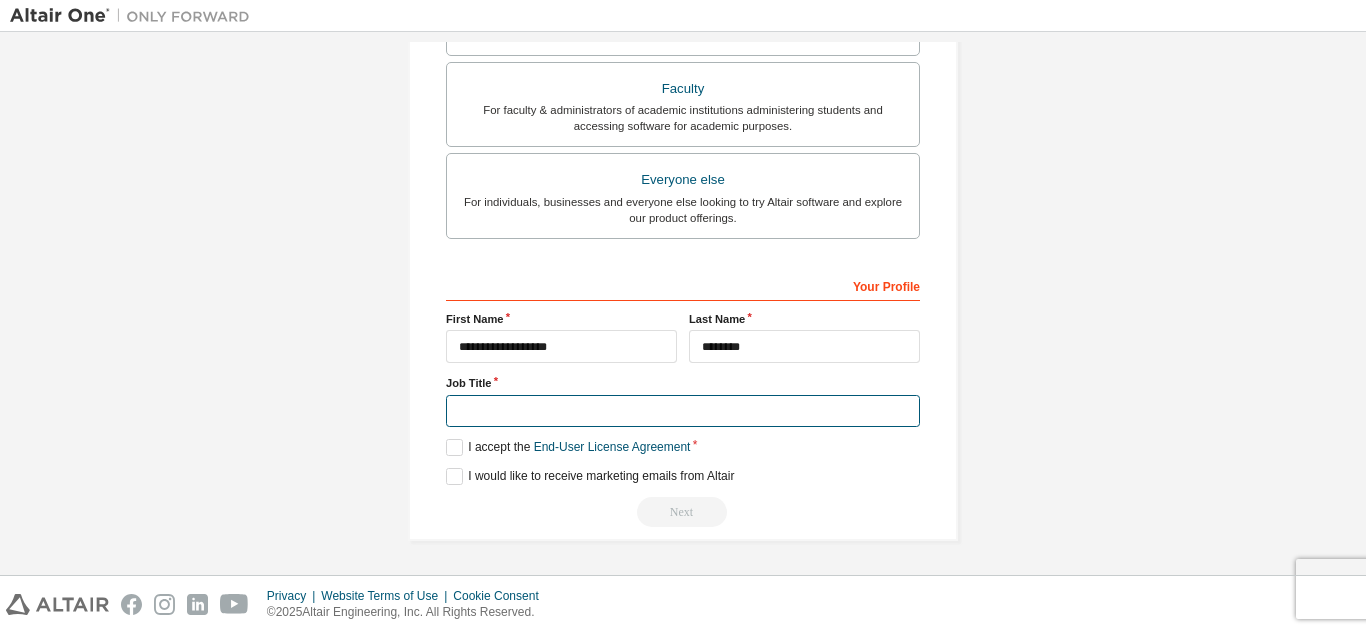type on "*" 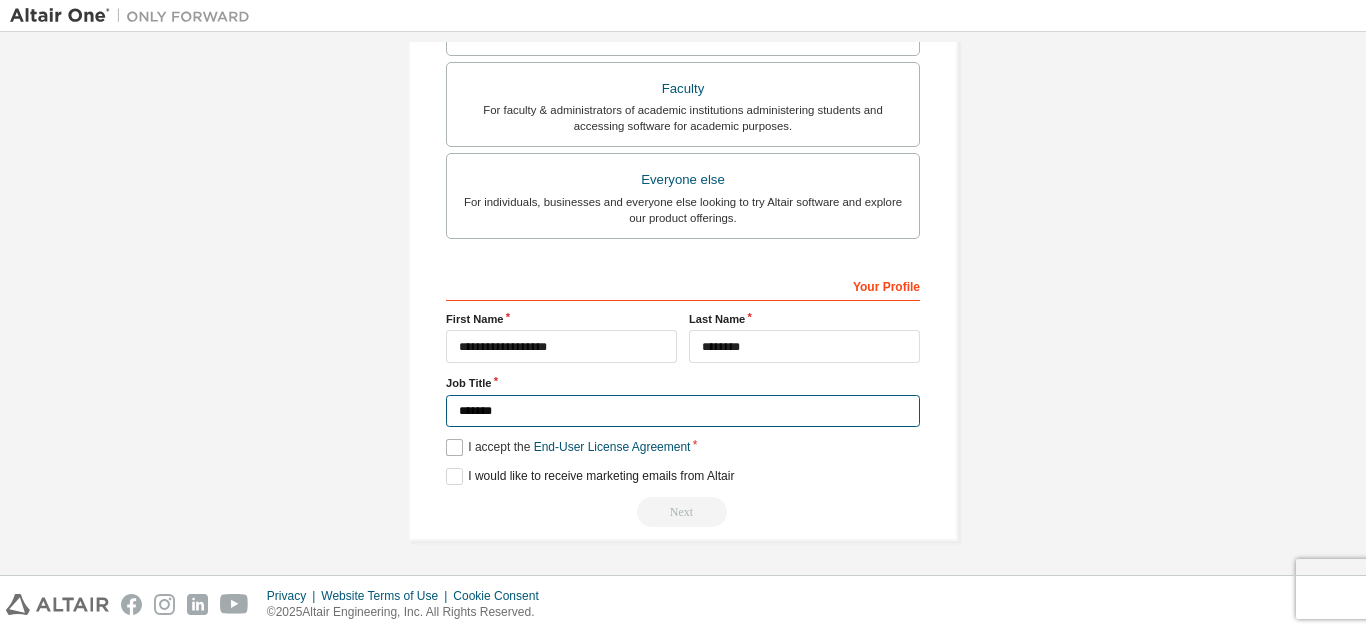 type on "*******" 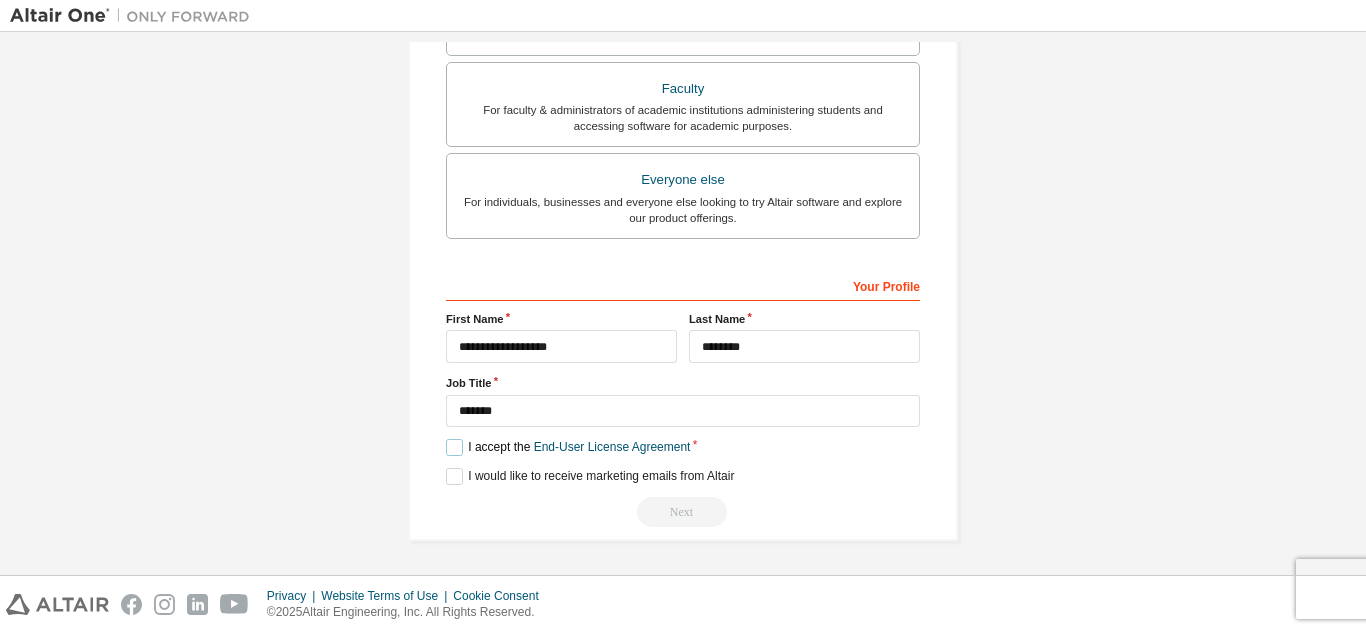 click on "I accept the    End-User License Agreement" at bounding box center (568, 447) 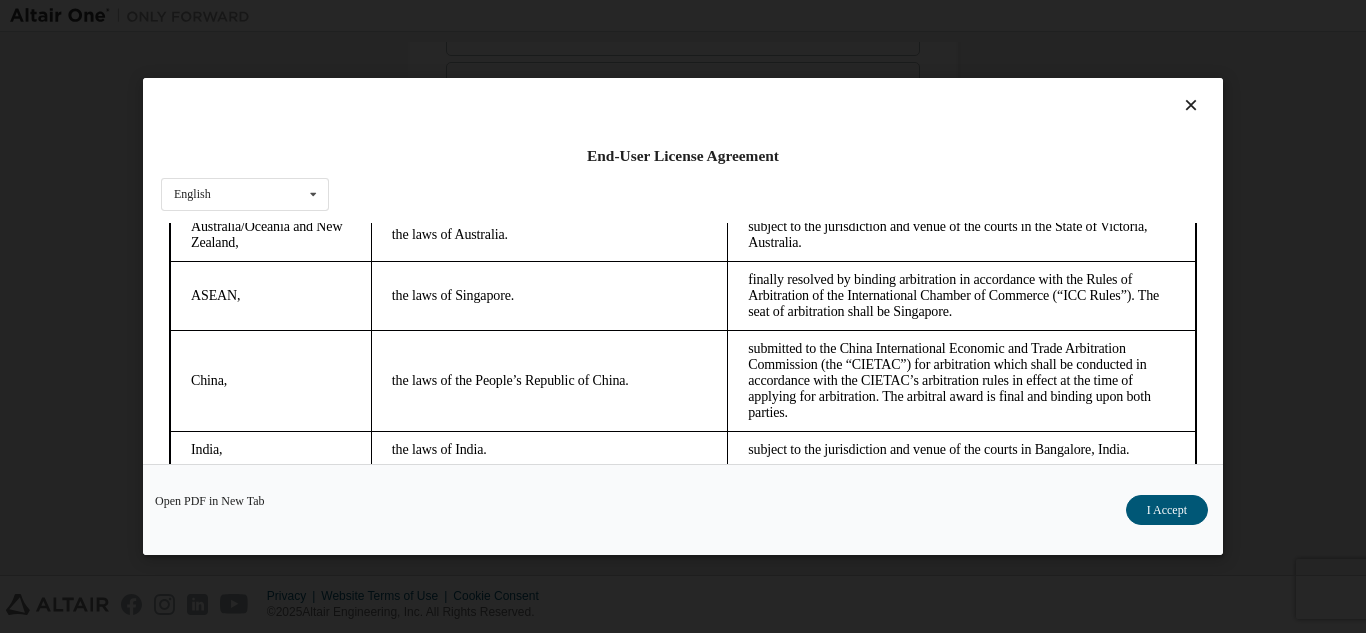 scroll, scrollTop: 5435, scrollLeft: 0, axis: vertical 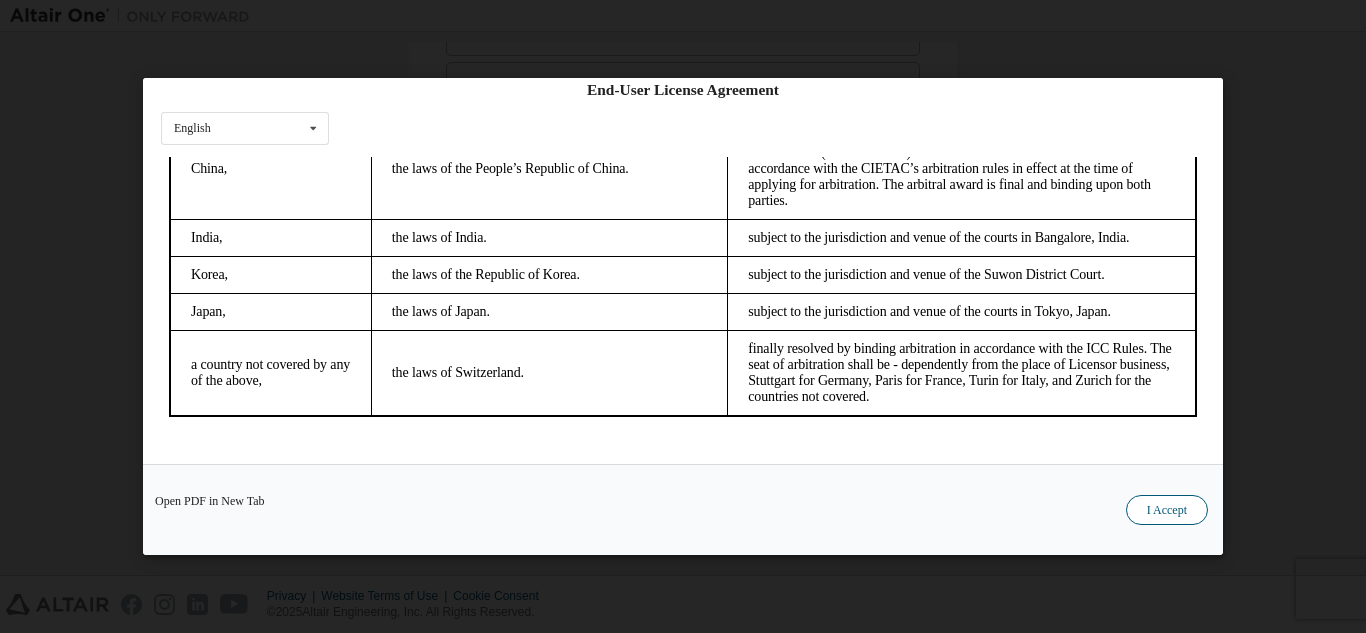 click on "I Accept" at bounding box center [1167, 510] 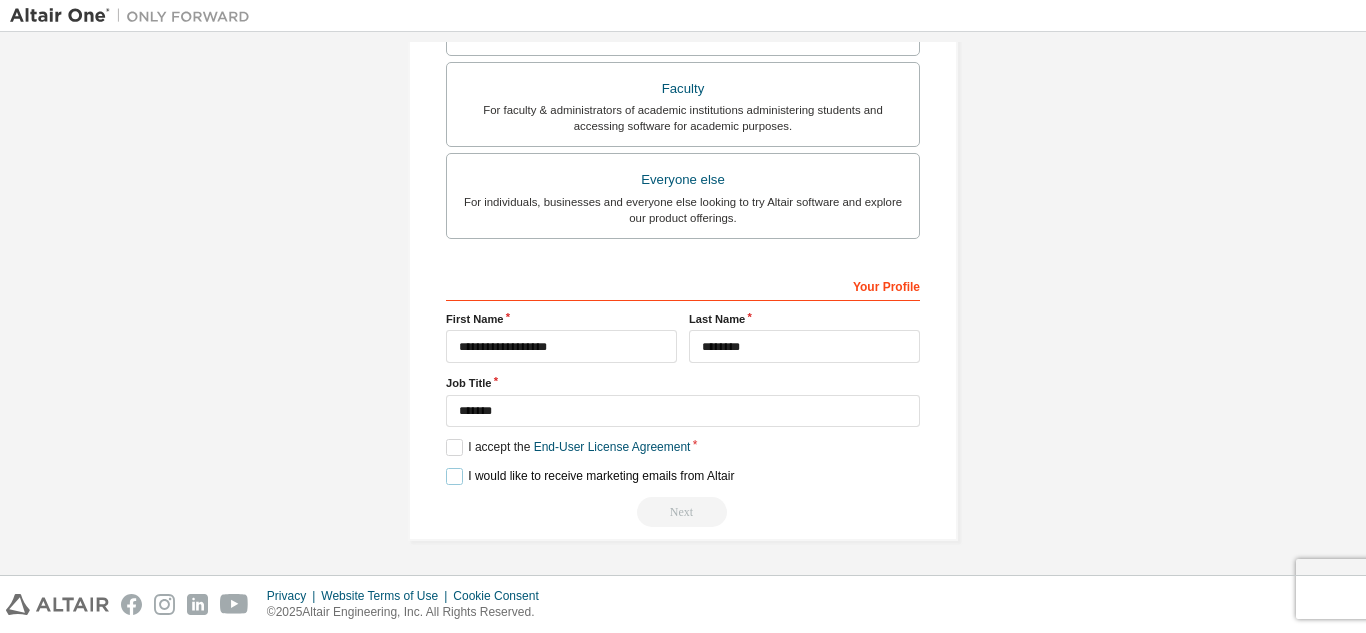 click on "I would like to receive marketing emails from Altair" at bounding box center (590, 476) 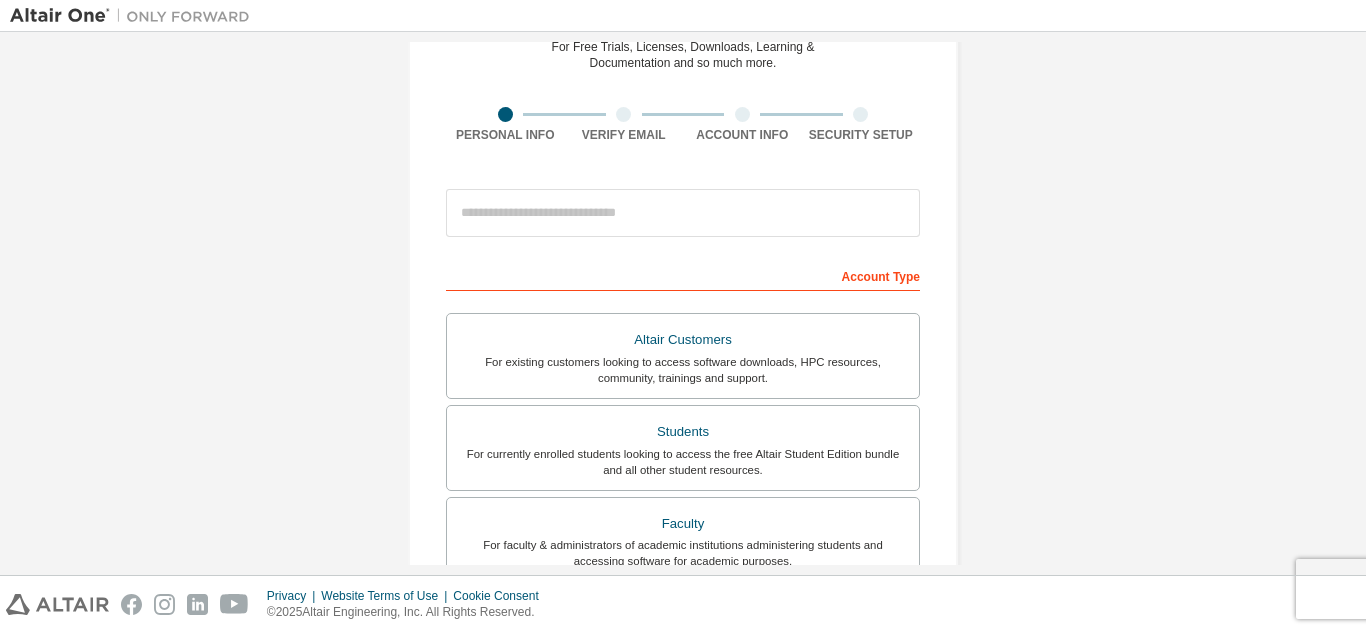 scroll, scrollTop: 0, scrollLeft: 0, axis: both 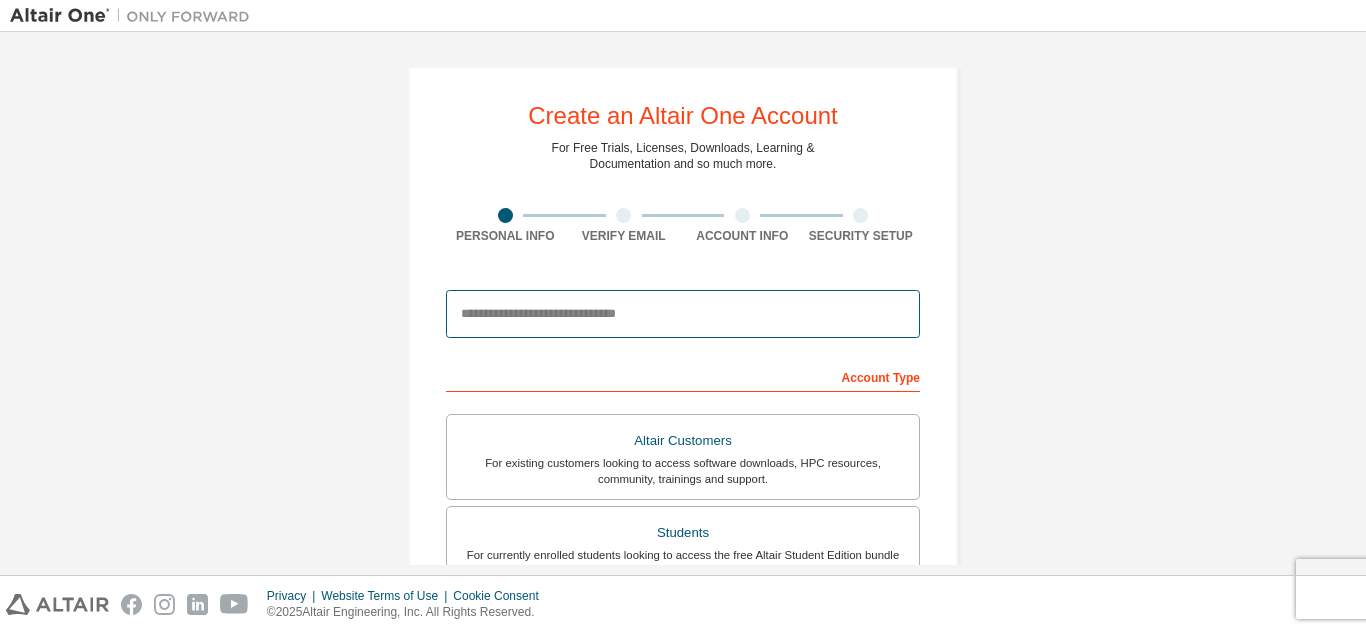 click at bounding box center [683, 314] 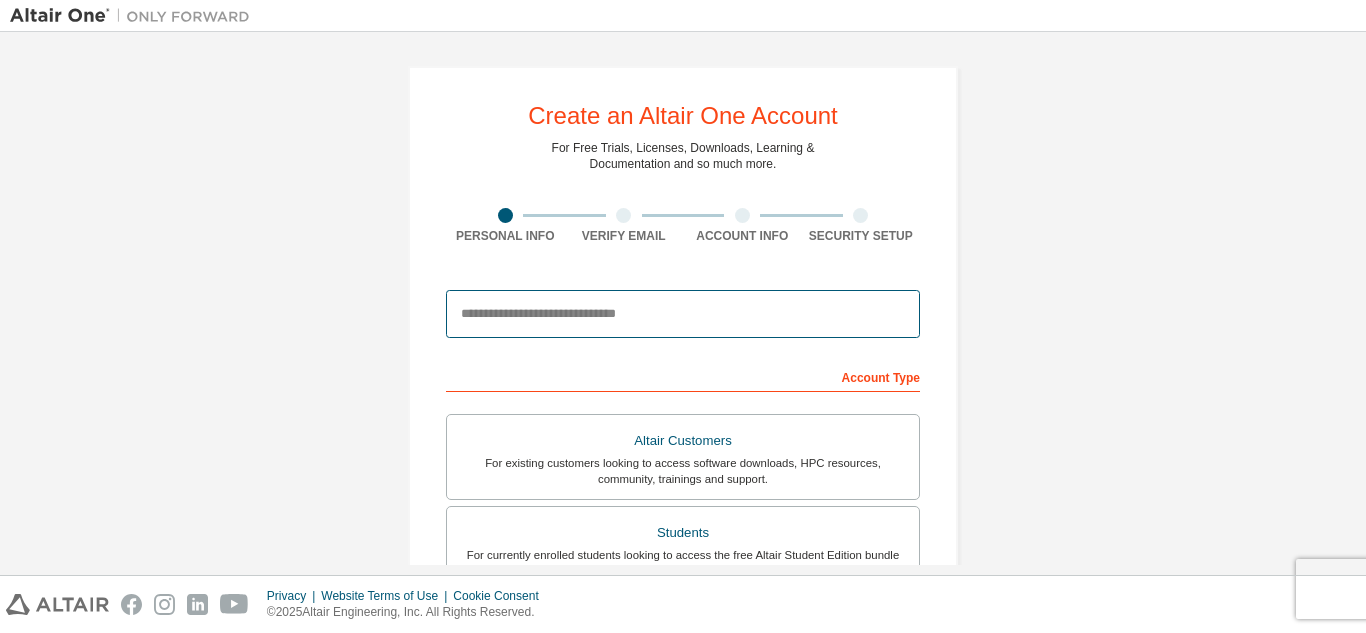 type on "**********" 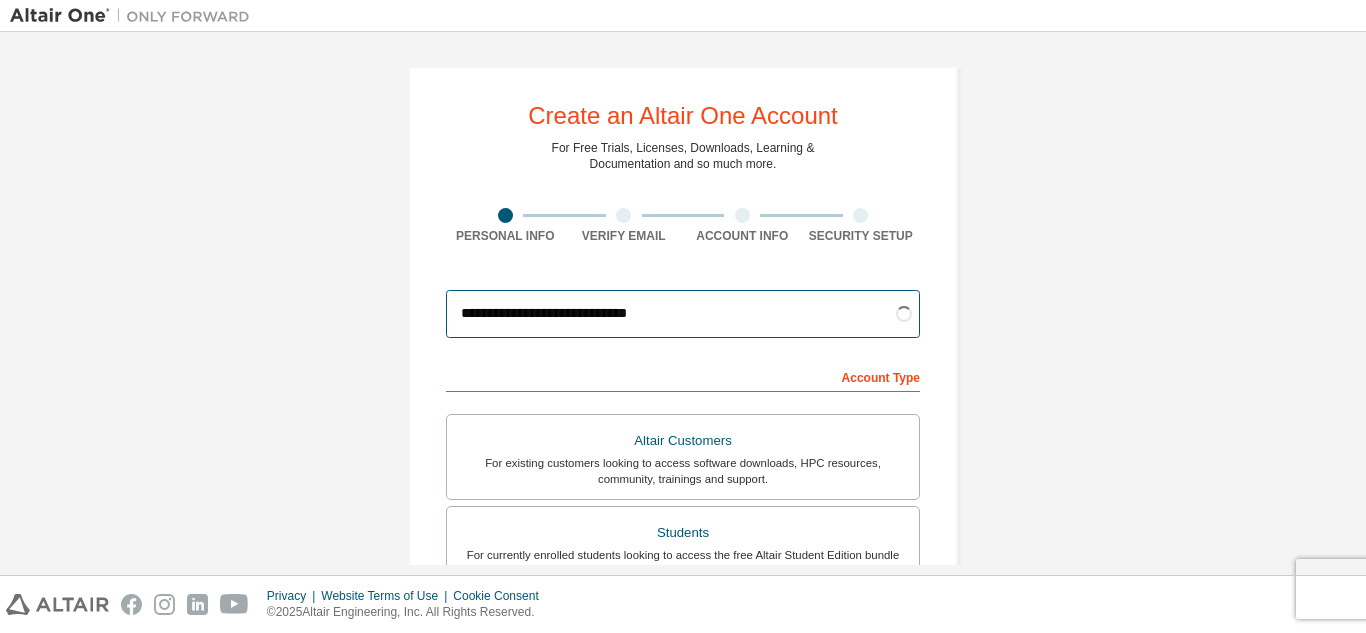 click on "**********" at bounding box center [683, 314] 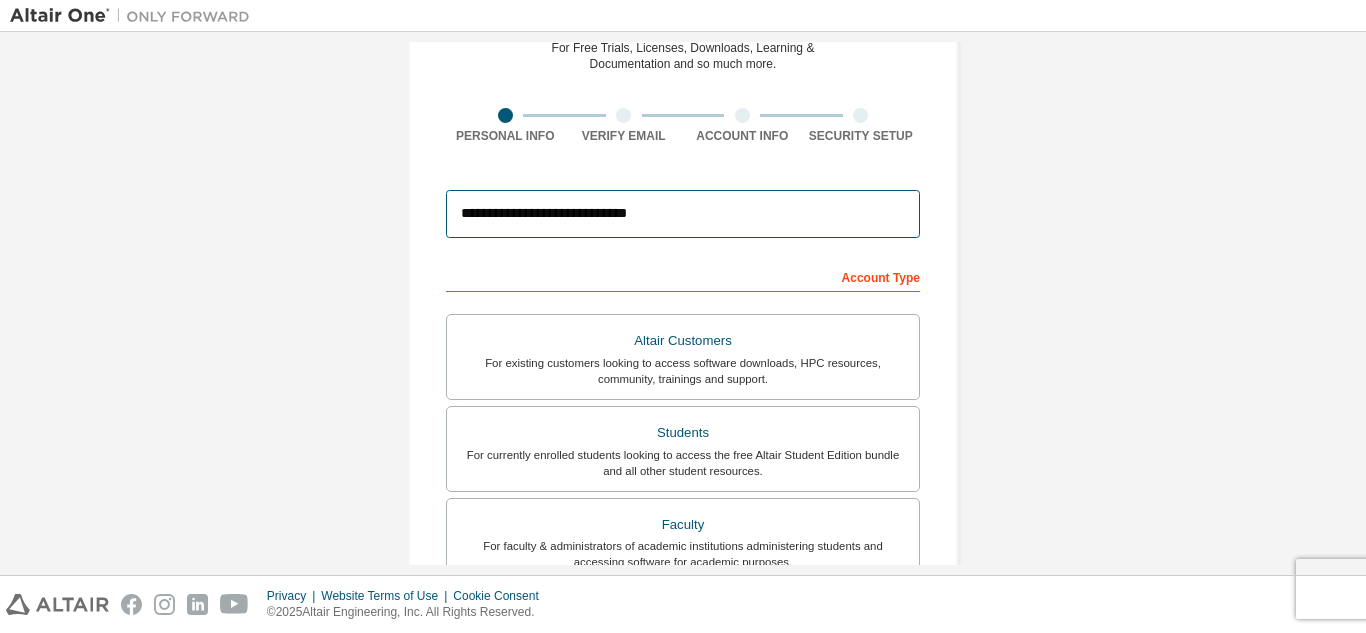 scroll, scrollTop: 536, scrollLeft: 0, axis: vertical 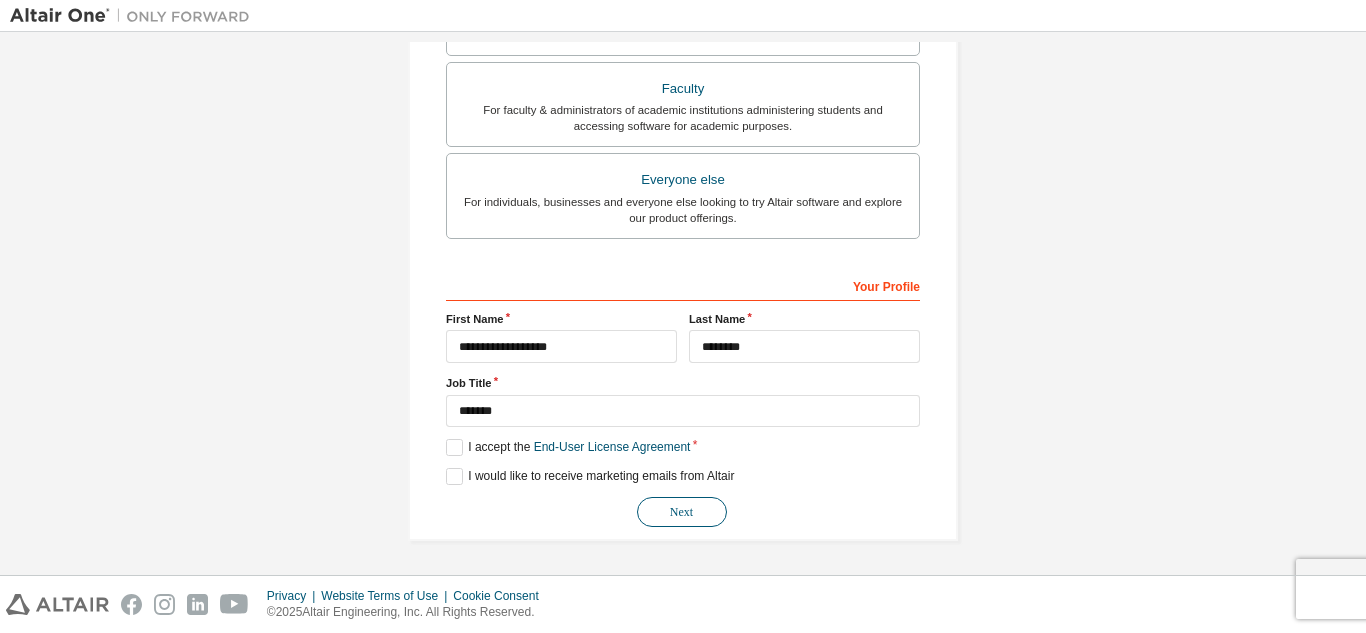 click on "Next" at bounding box center (682, 512) 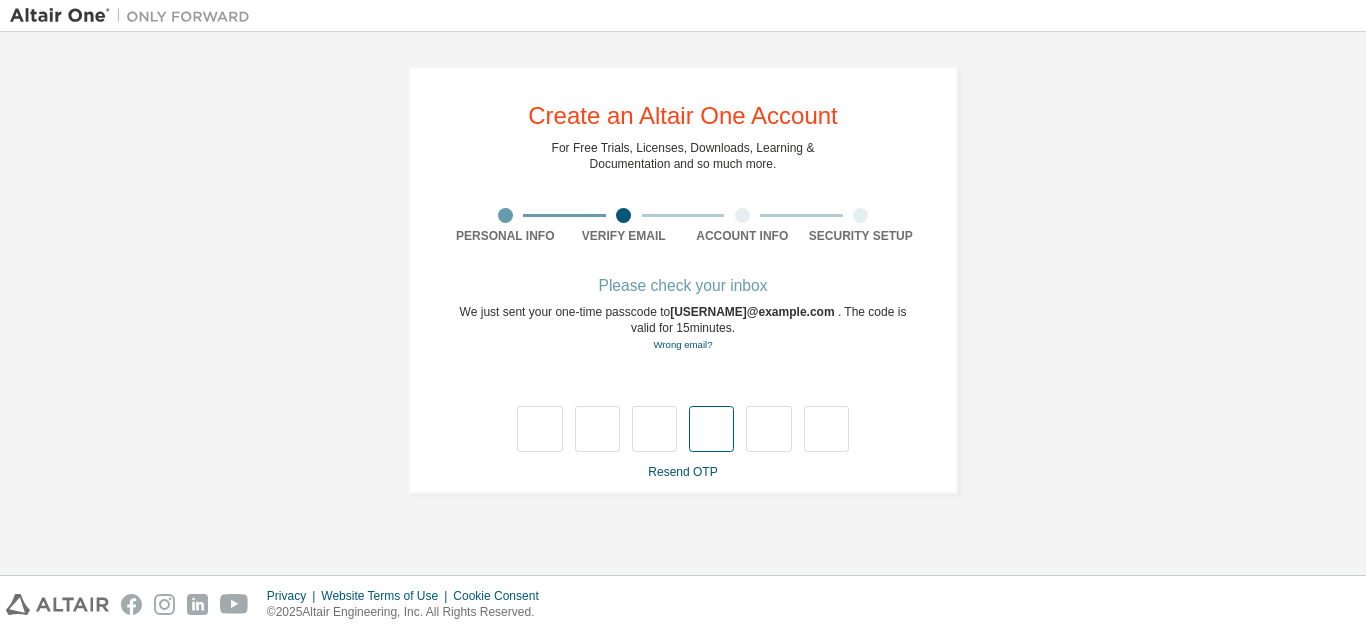 scroll, scrollTop: 0, scrollLeft: 0, axis: both 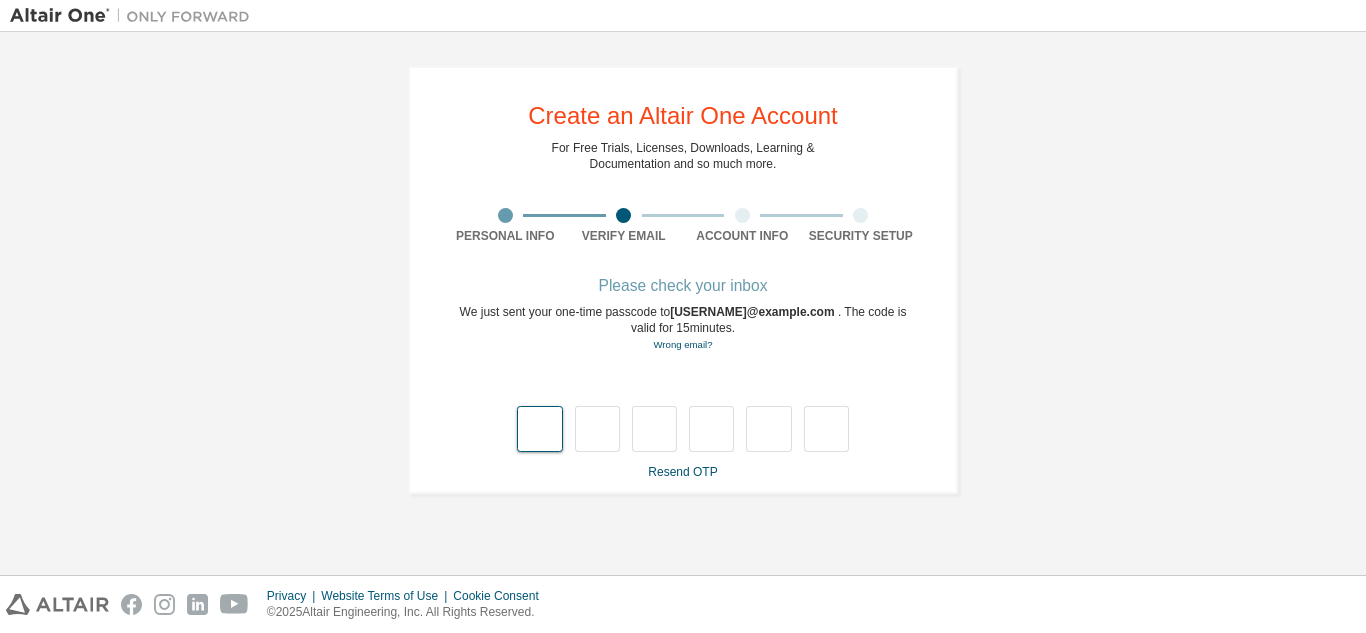 type on "*" 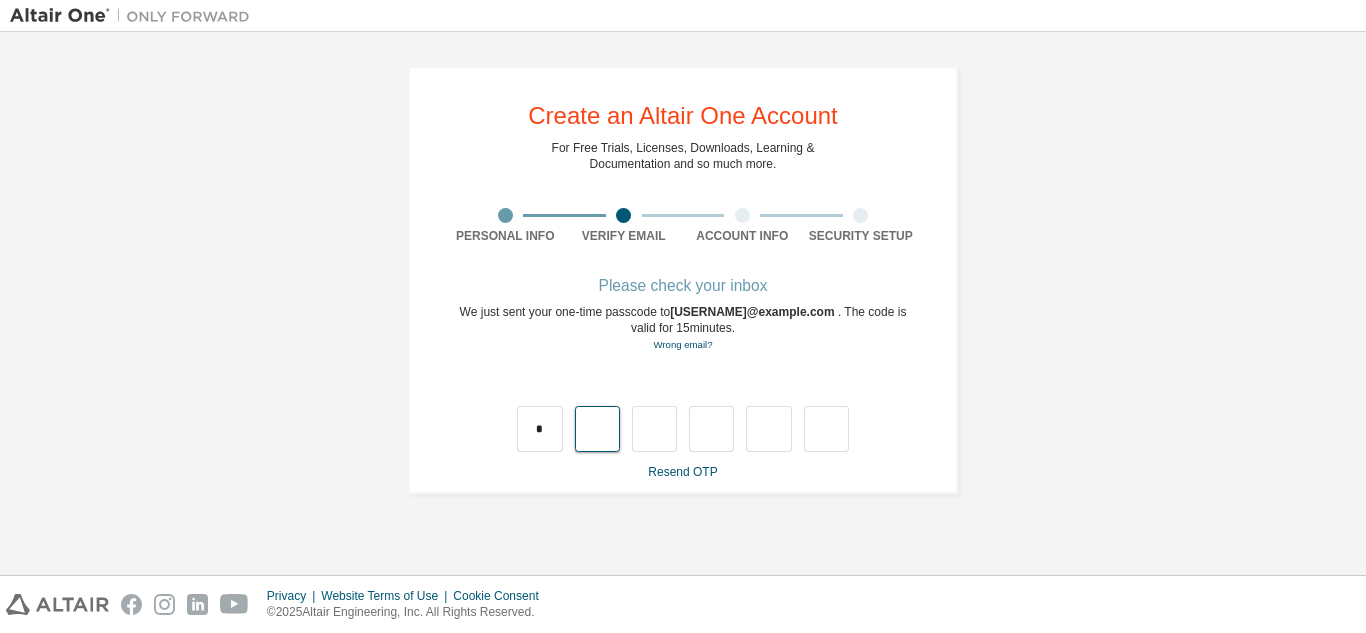 type on "*" 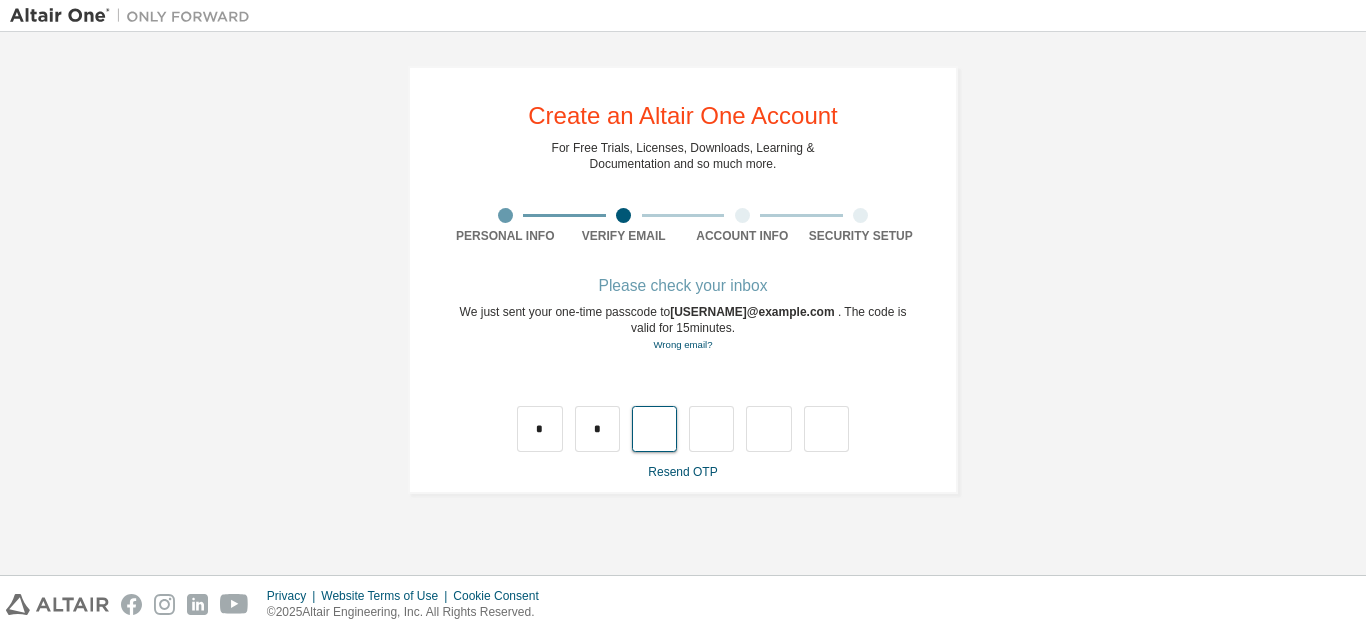 type on "*" 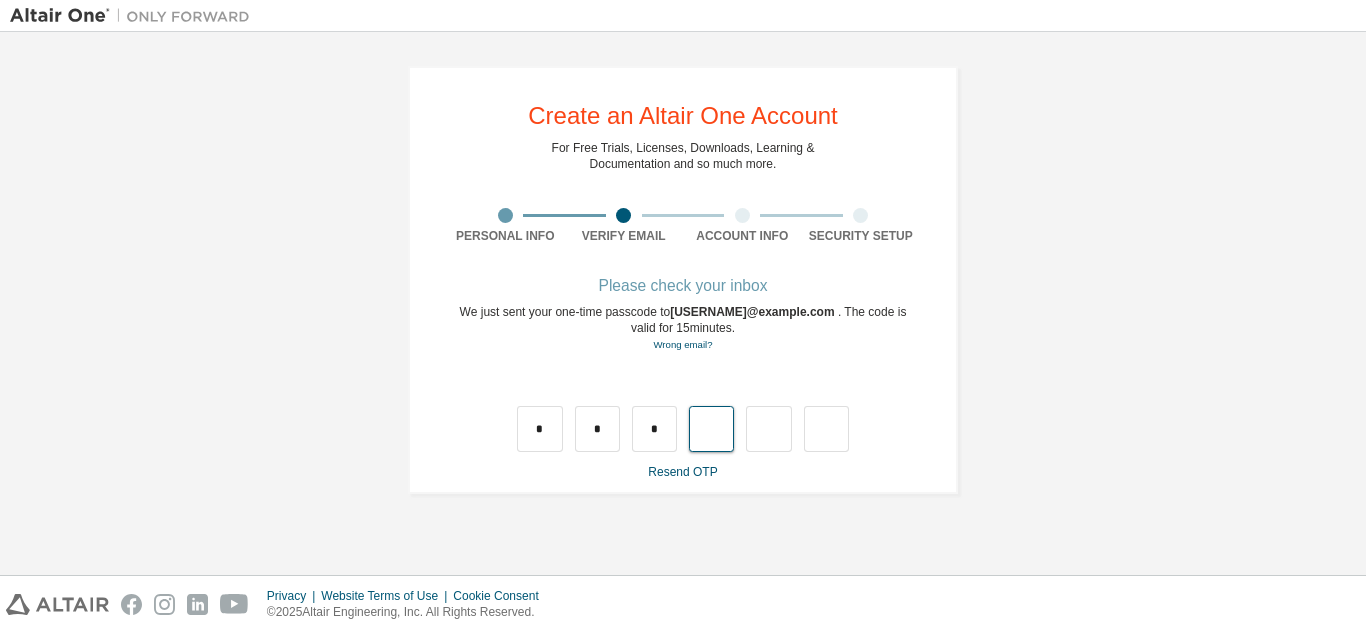 type on "*" 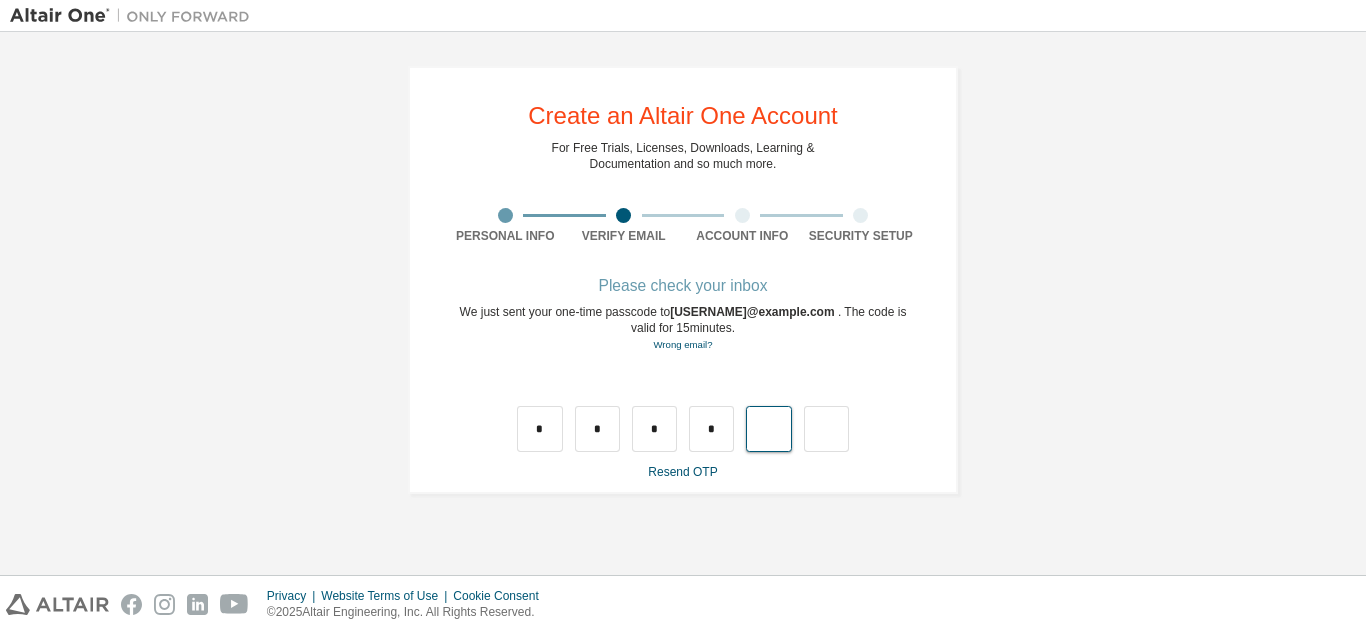 type on "*" 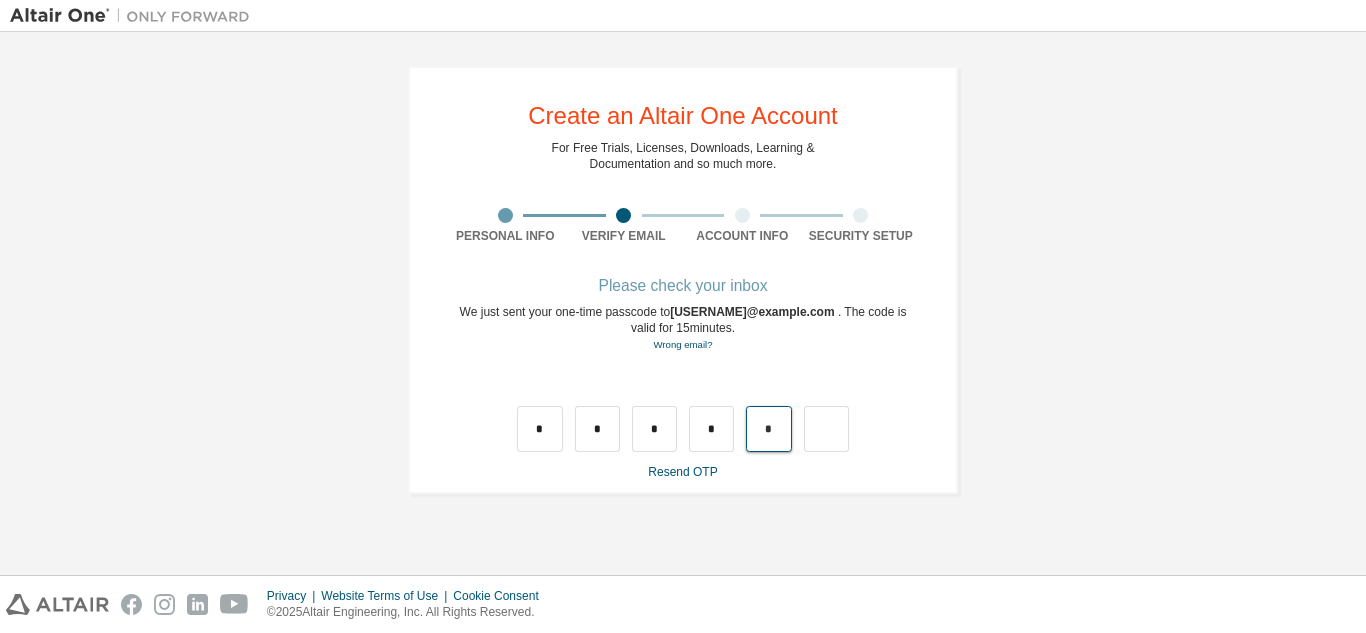 click on "*" at bounding box center [768, 429] 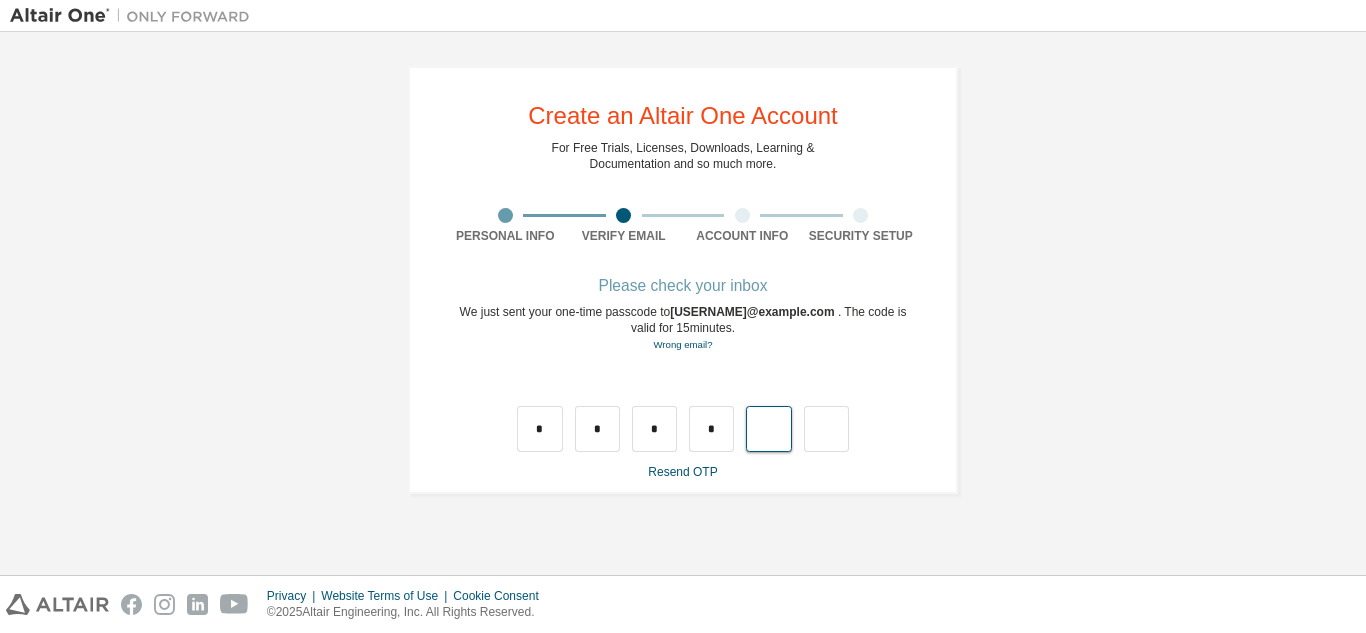 click at bounding box center [768, 429] 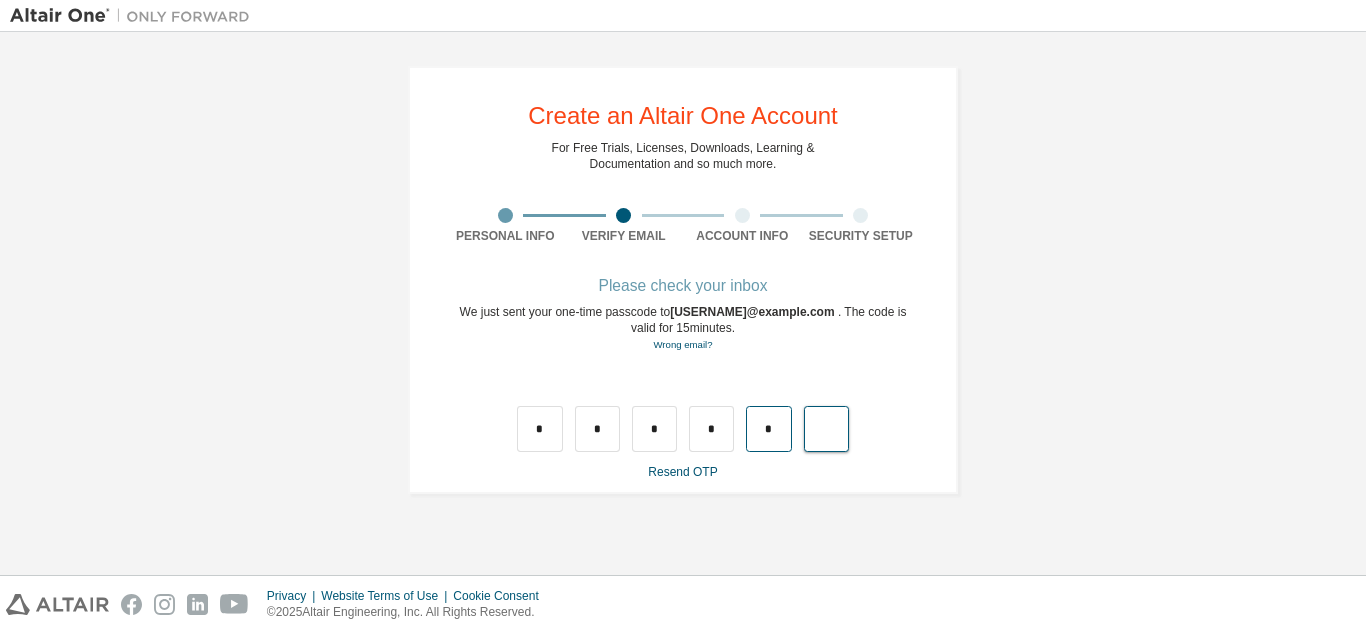 type on "*" 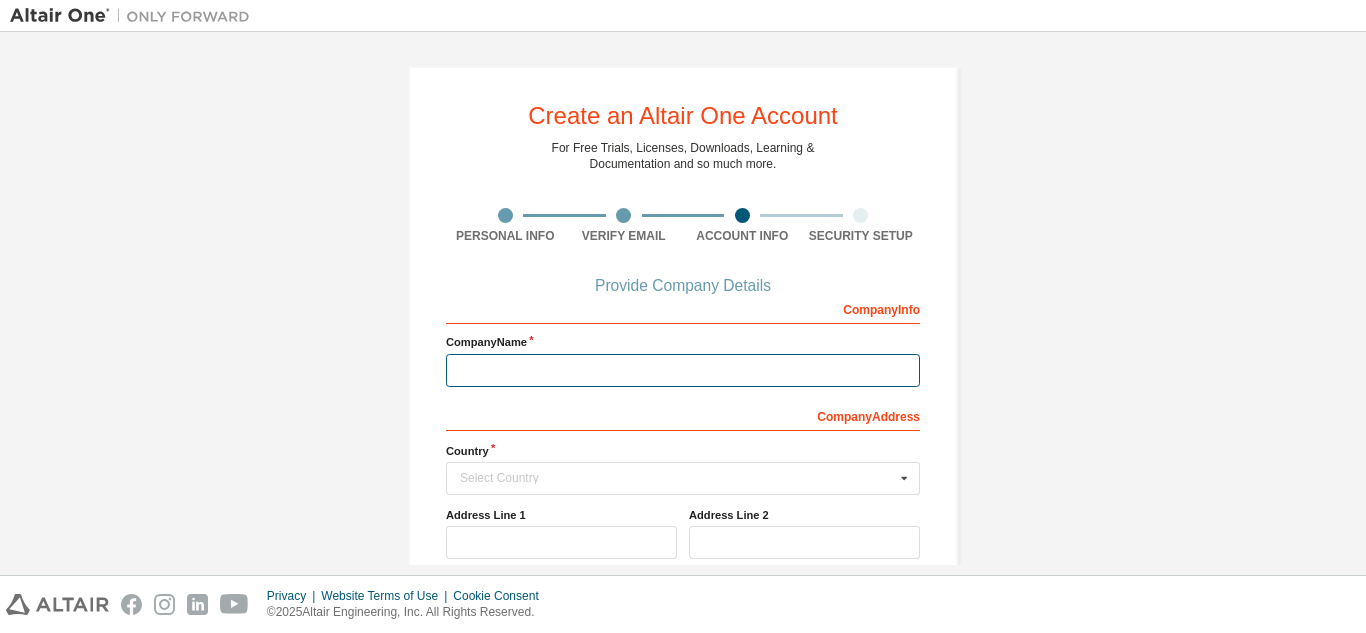 click at bounding box center [683, 370] 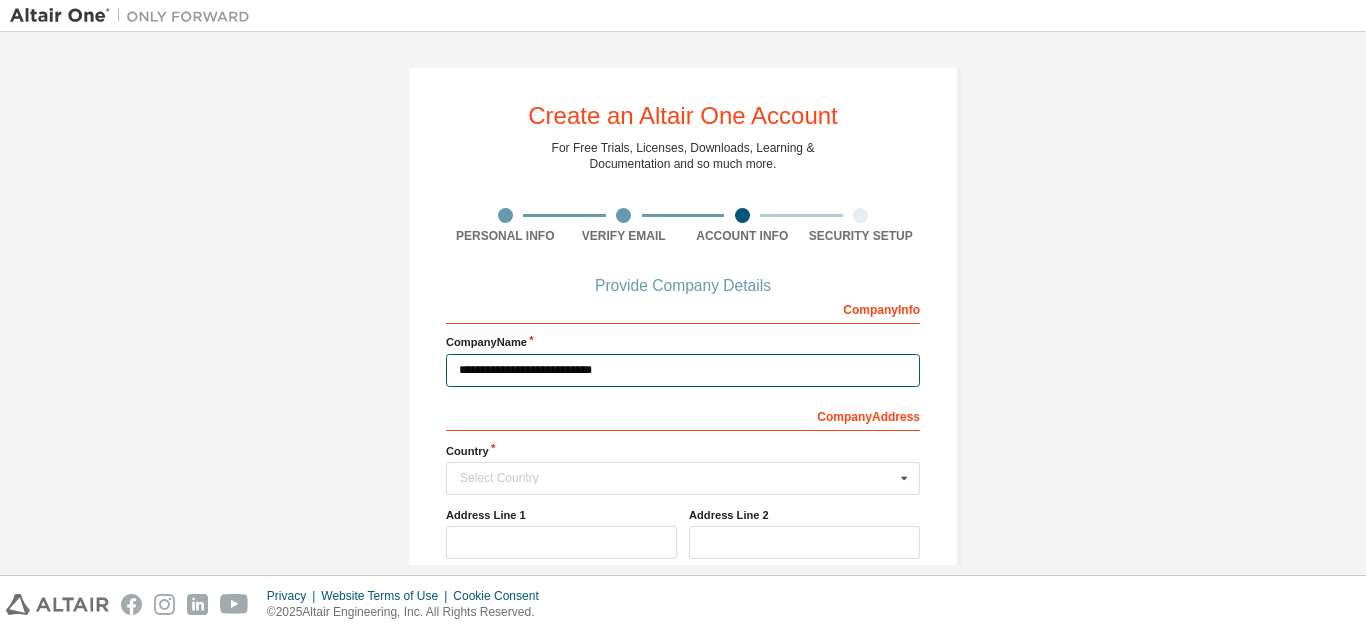 type on "**********" 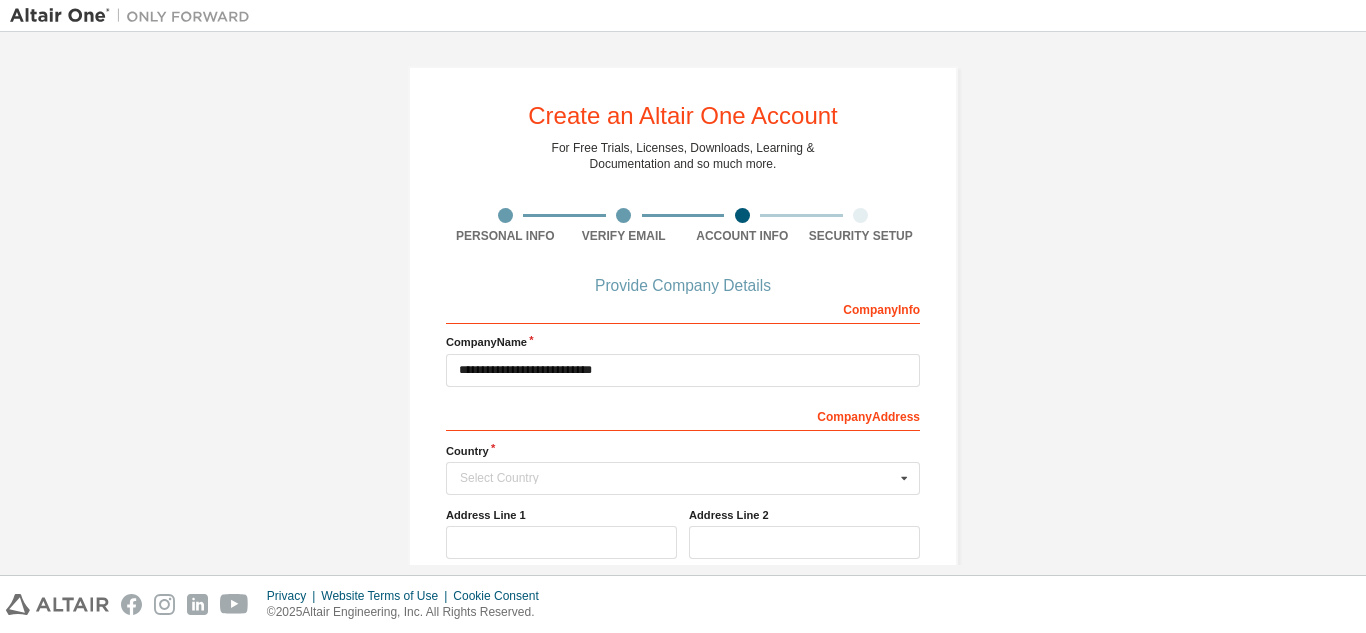 click on "Country Select Country Afghanistan Åland Islands Albania Algeria American Samoa Andorra Angola Anguilla Antarctica Antigua and Barbuda Argentina Armenia Aruba Australia Austria Azerbaijan Bahamas Bahrain Bangladesh Barbados Belgium Belize Benin Bermuda Bhutan Bolivia (Plurinational State of) Bonaire, Sint Eustatius and Saba Bosnia and Herzegovina Botswana Bouvet Island Brazil British Indian Ocean Territory Brunei Darussalam Bulgaria Burkina Faso Burundi Cabo Verde Cambodia Cameroon Canada Cayman Islands Central African Republic Chad Chile China Christmas Island Cocos (Keeling) Islands Colombia Comoros Congo Congo (Democratic Republic of the) Cook Islands Costa Rica Côte d'Ivoire Croatia Curaçao Cyprus Czech Republic Denmark Djibouti Dominica Dominican Republic Ecuador Egypt El Salvador Equatorial Guinea Eritrea Estonia Ethiopia Falkland Islands (Malvinas) Faroe Islands Fiji Finland France French Guiana French Polynesia French Southern Territories Gabon Gambia Georgia Germany Ghana Gibraltar Greece Grenada" at bounding box center (683, 469) 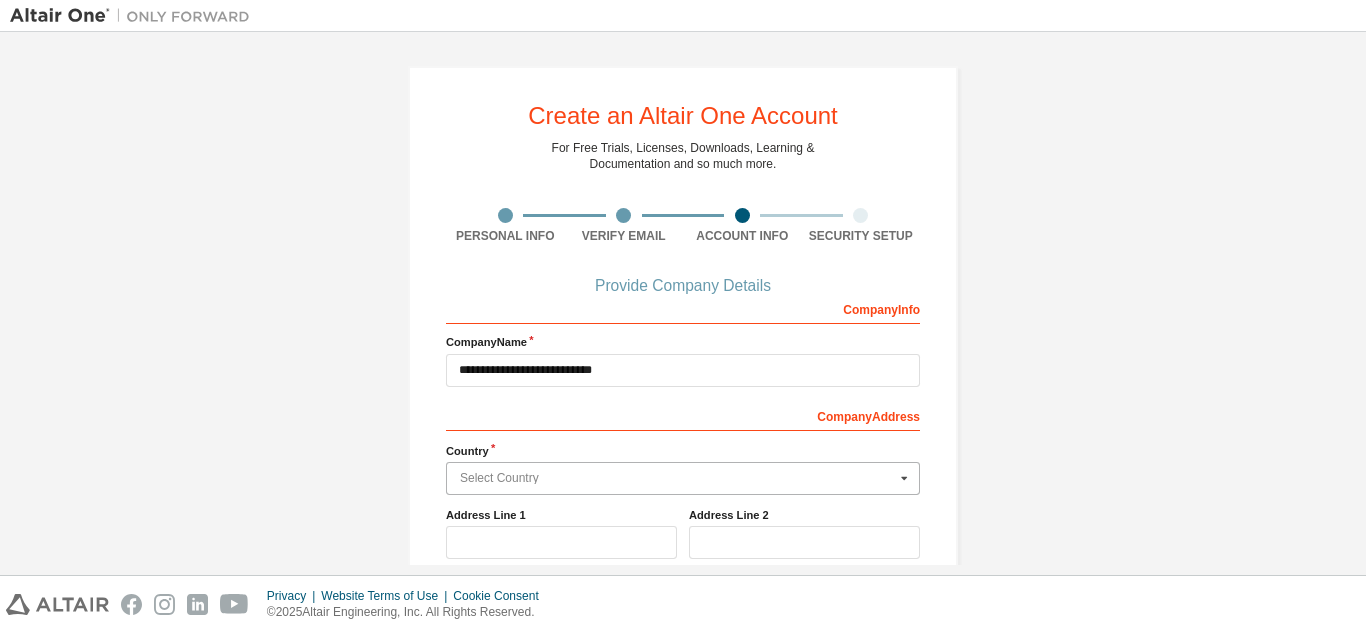 click at bounding box center [684, 478] 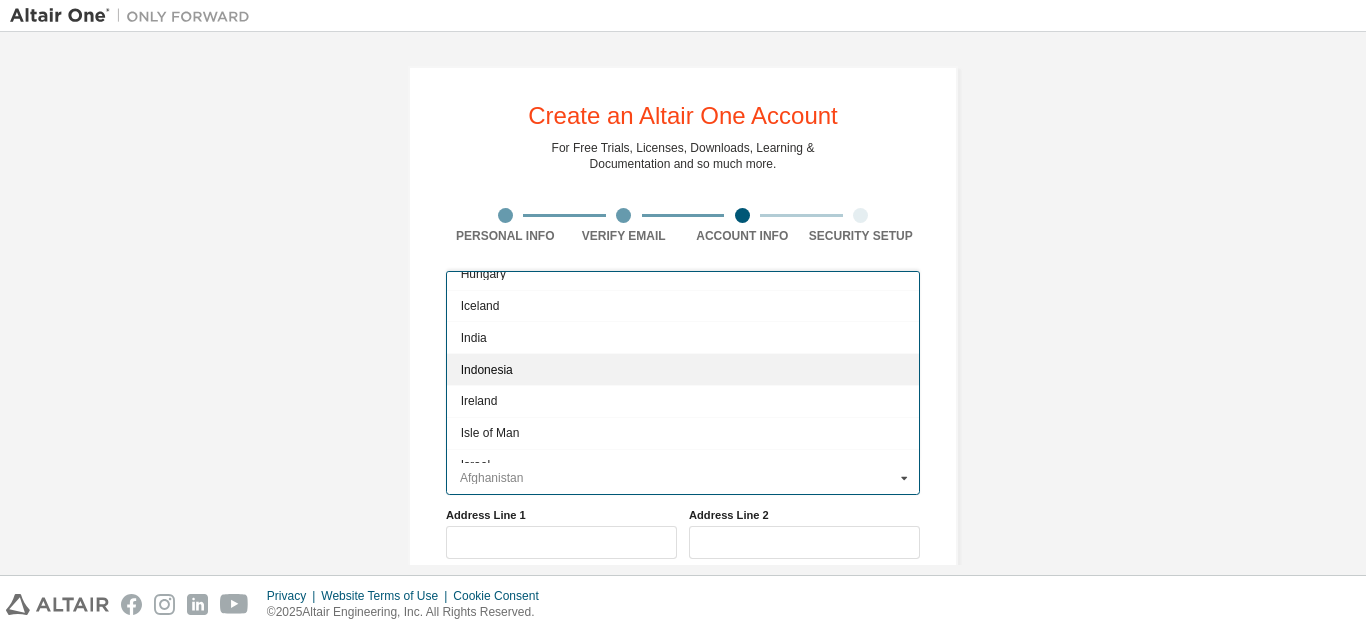 scroll, scrollTop: 3100, scrollLeft: 0, axis: vertical 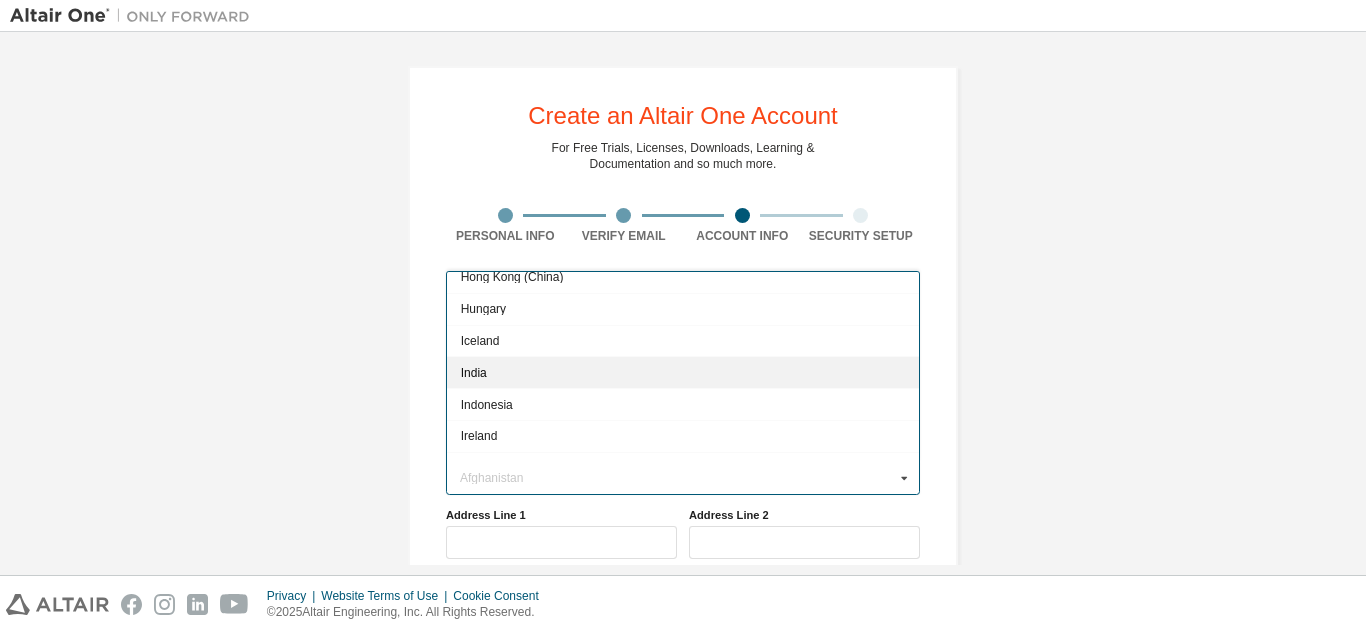 click on "India" at bounding box center [683, 372] 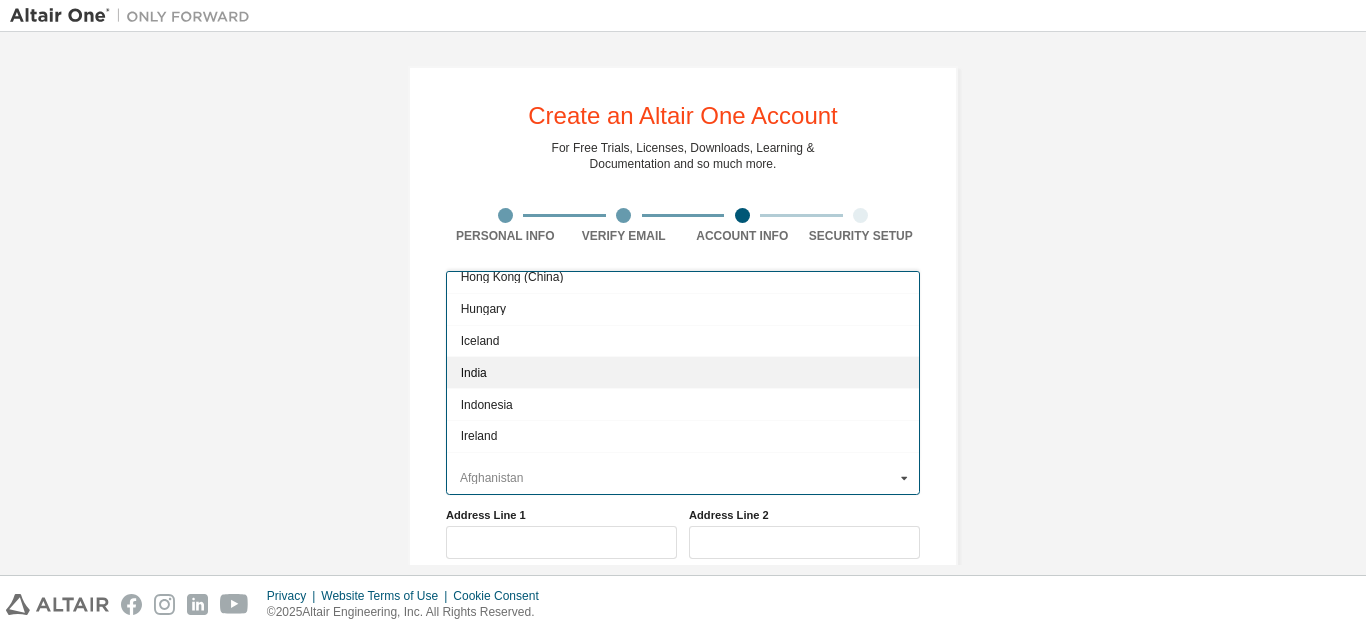 type on "***" 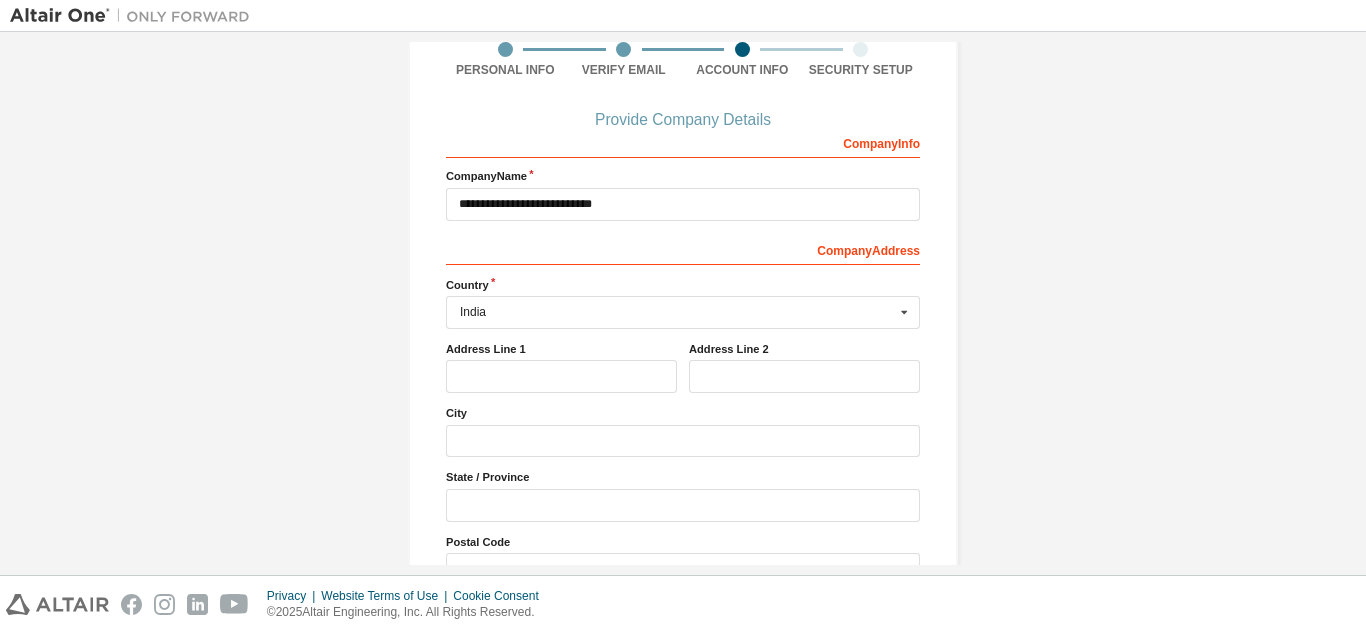 scroll, scrollTop: 200, scrollLeft: 0, axis: vertical 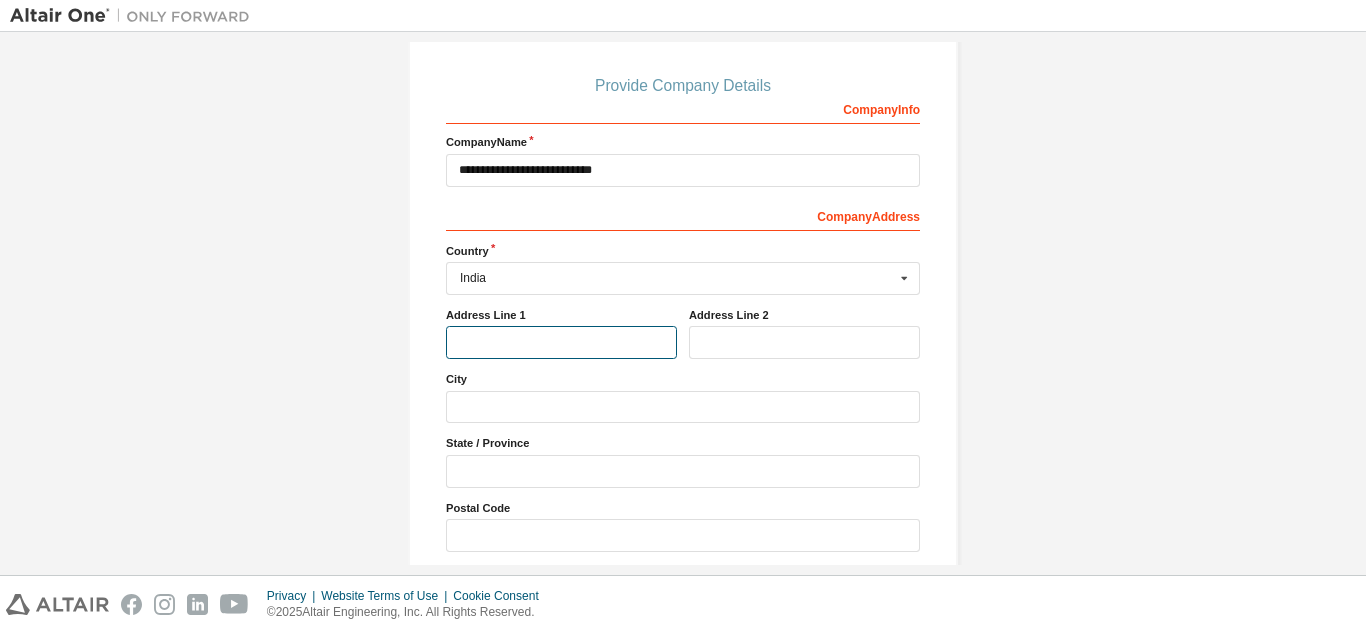 click at bounding box center [561, 342] 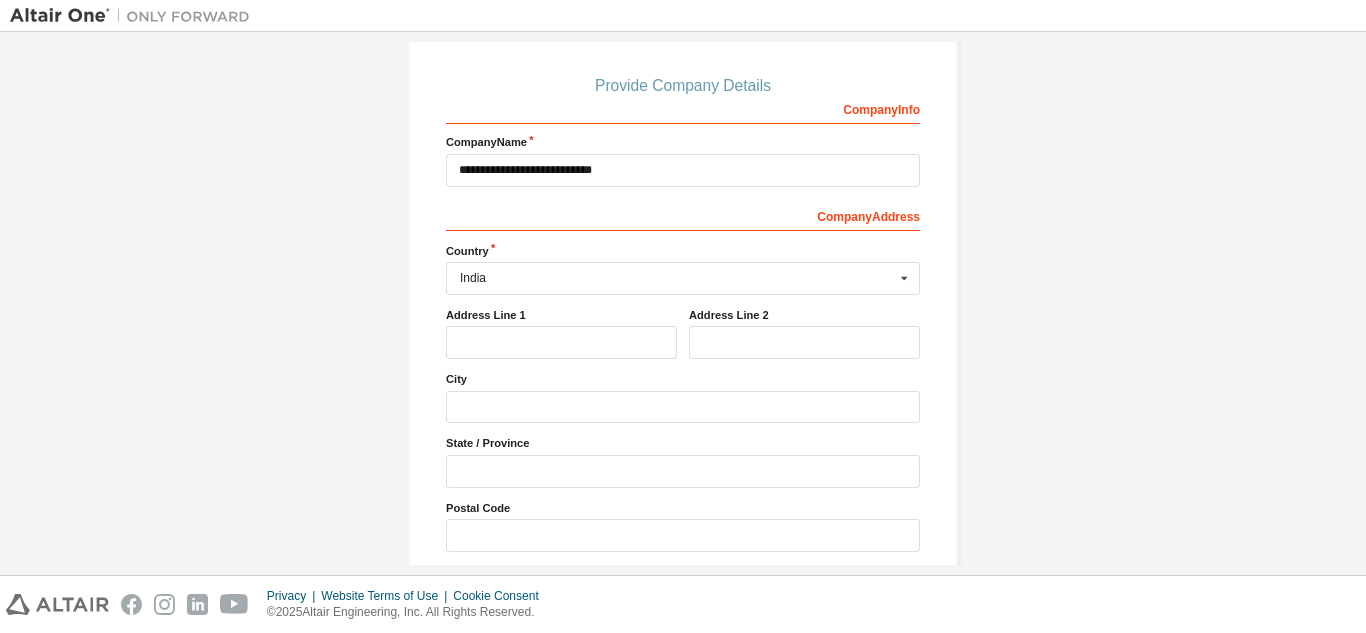 click on "**********" at bounding box center [683, 244] 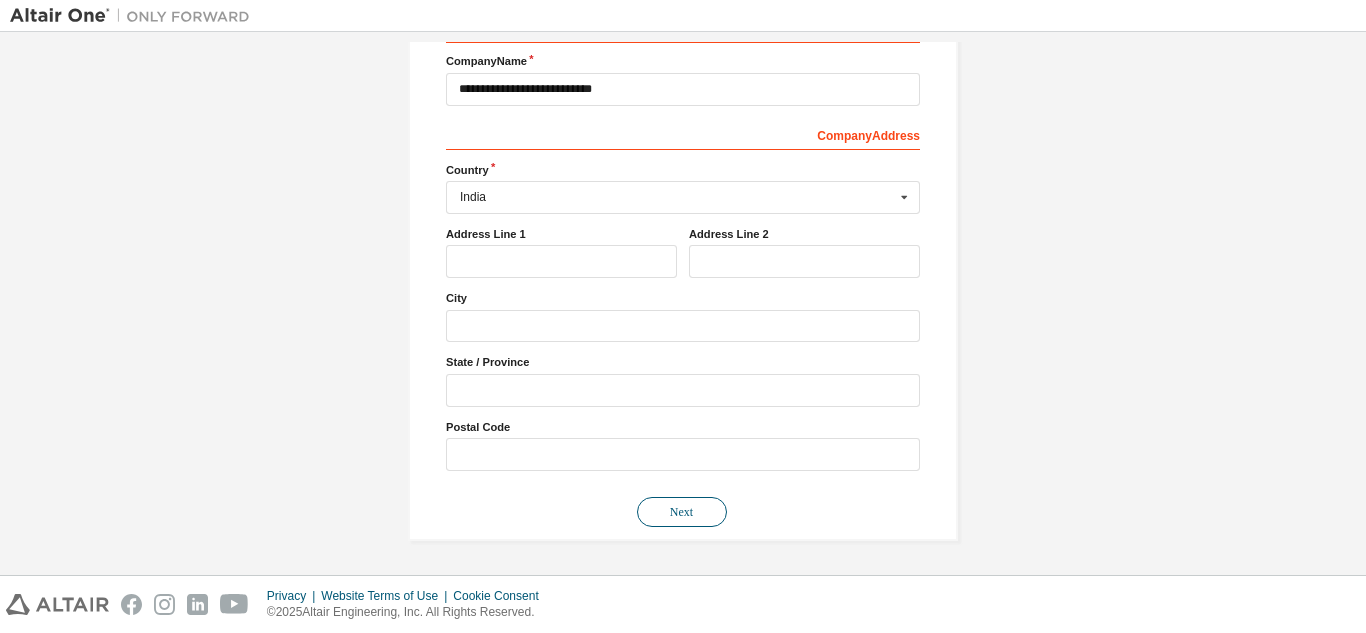 click on "Next" at bounding box center [682, 512] 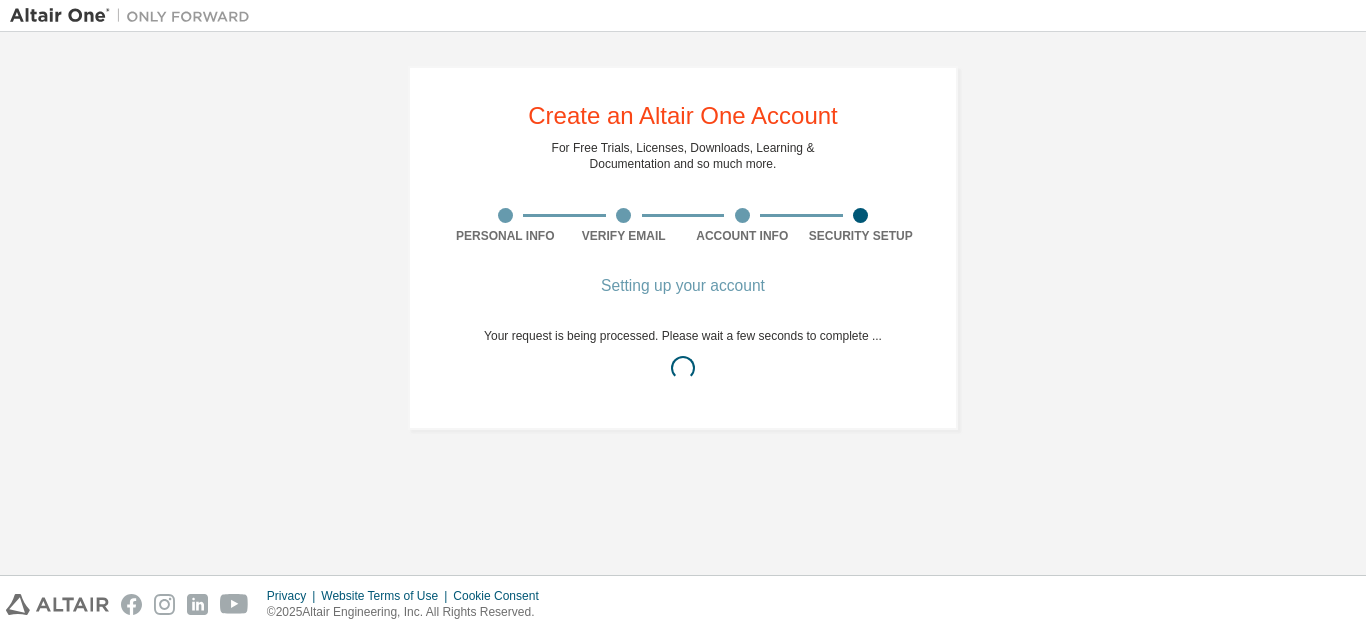 scroll, scrollTop: 0, scrollLeft: 0, axis: both 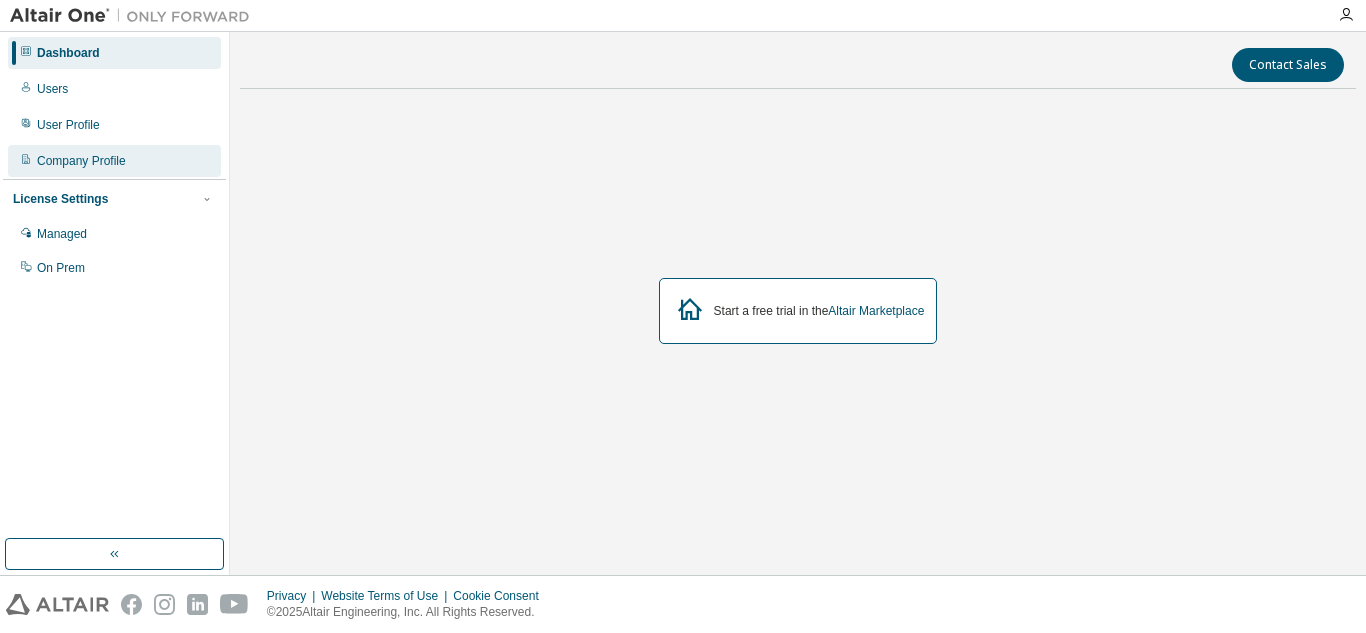 click on "Company Profile" at bounding box center (114, 161) 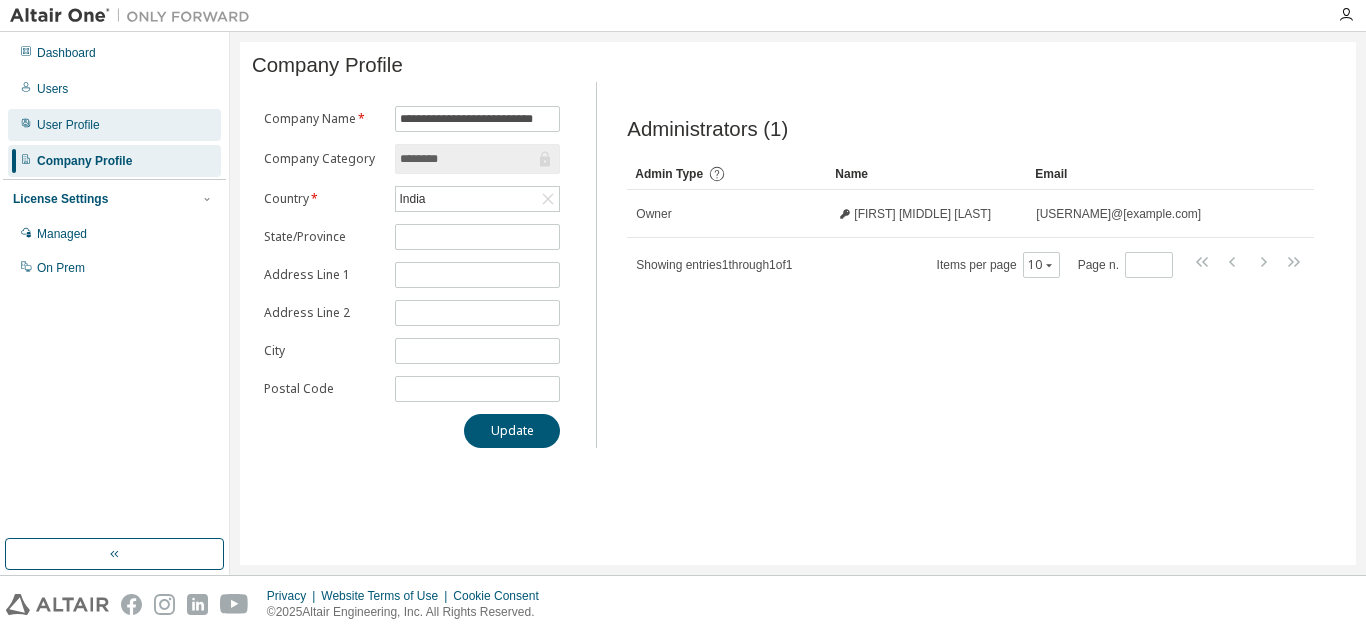 click on "User Profile" at bounding box center [68, 125] 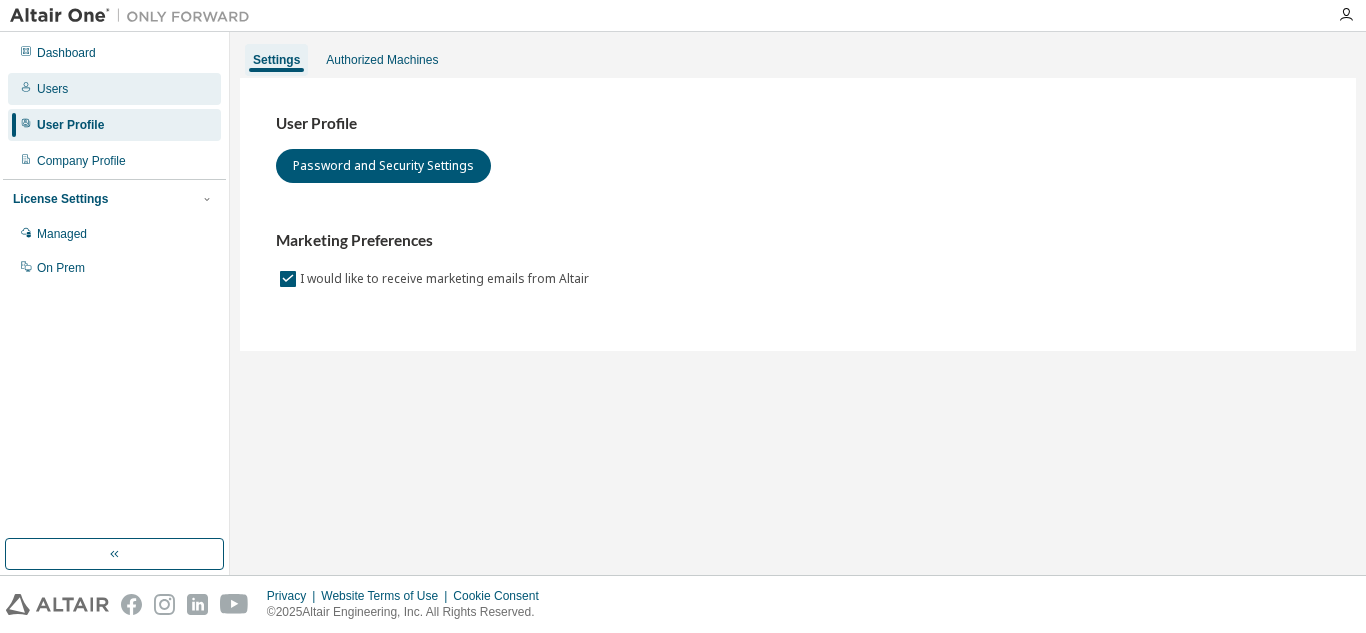 click on "Users" at bounding box center (114, 89) 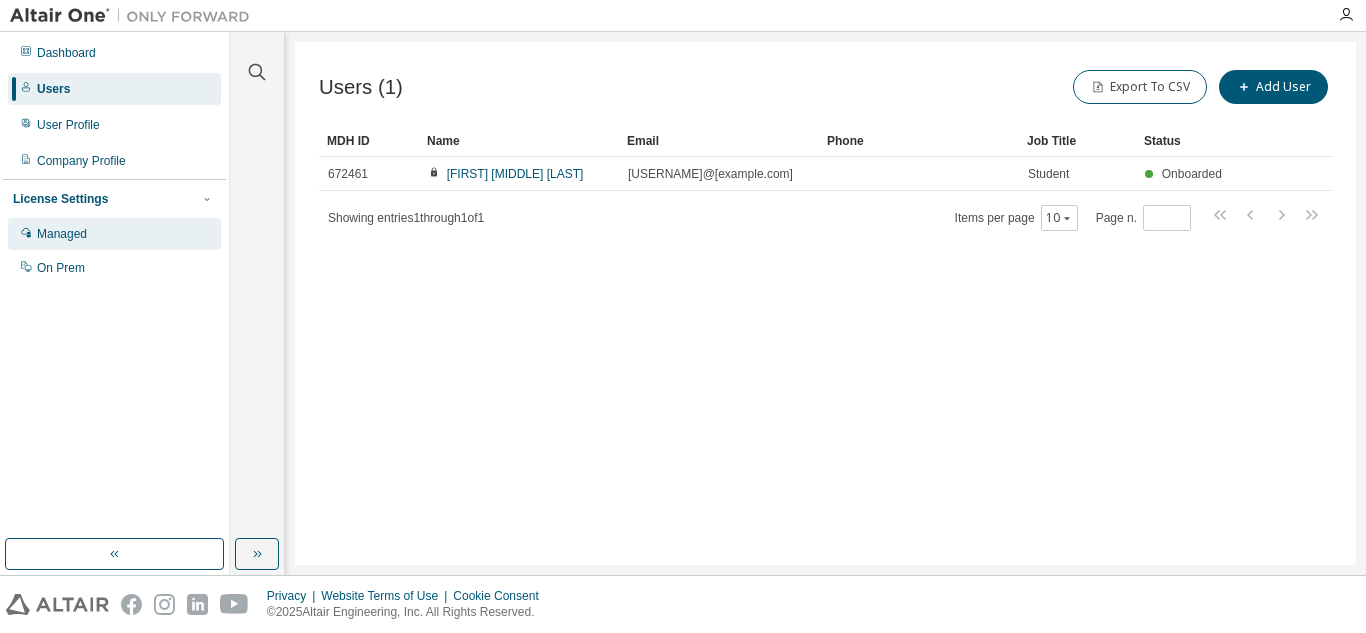 click on "Managed" at bounding box center [114, 234] 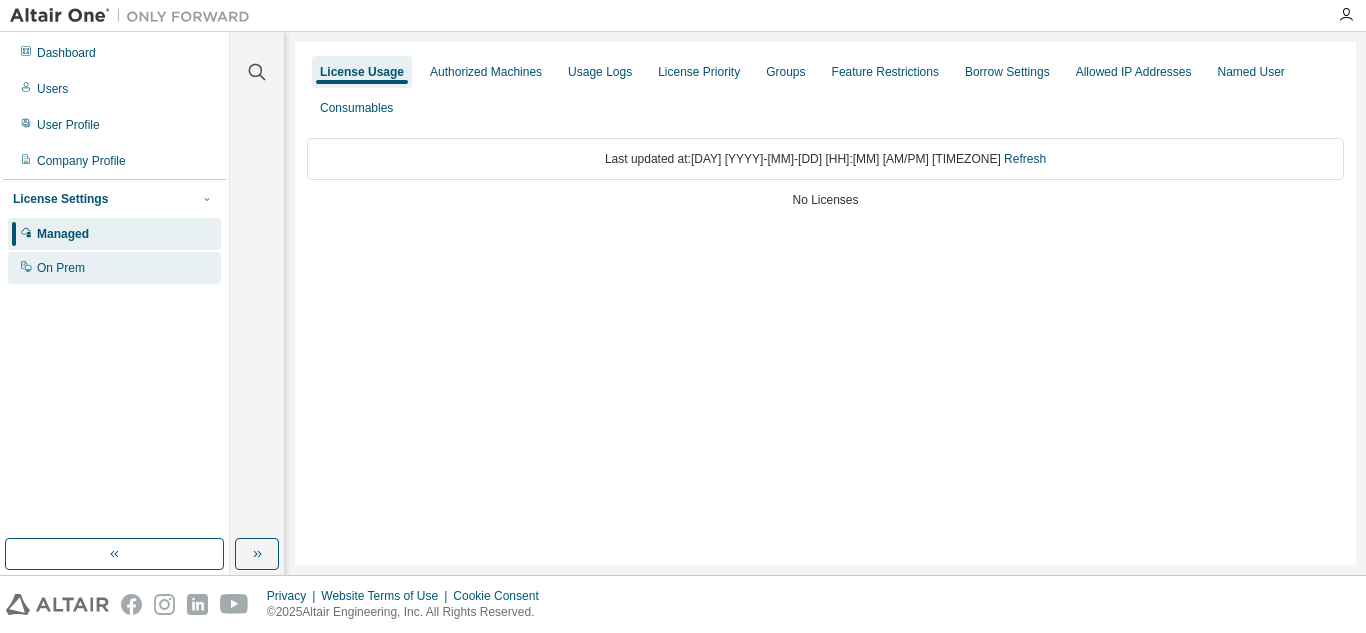 click on "On Prem" at bounding box center [114, 268] 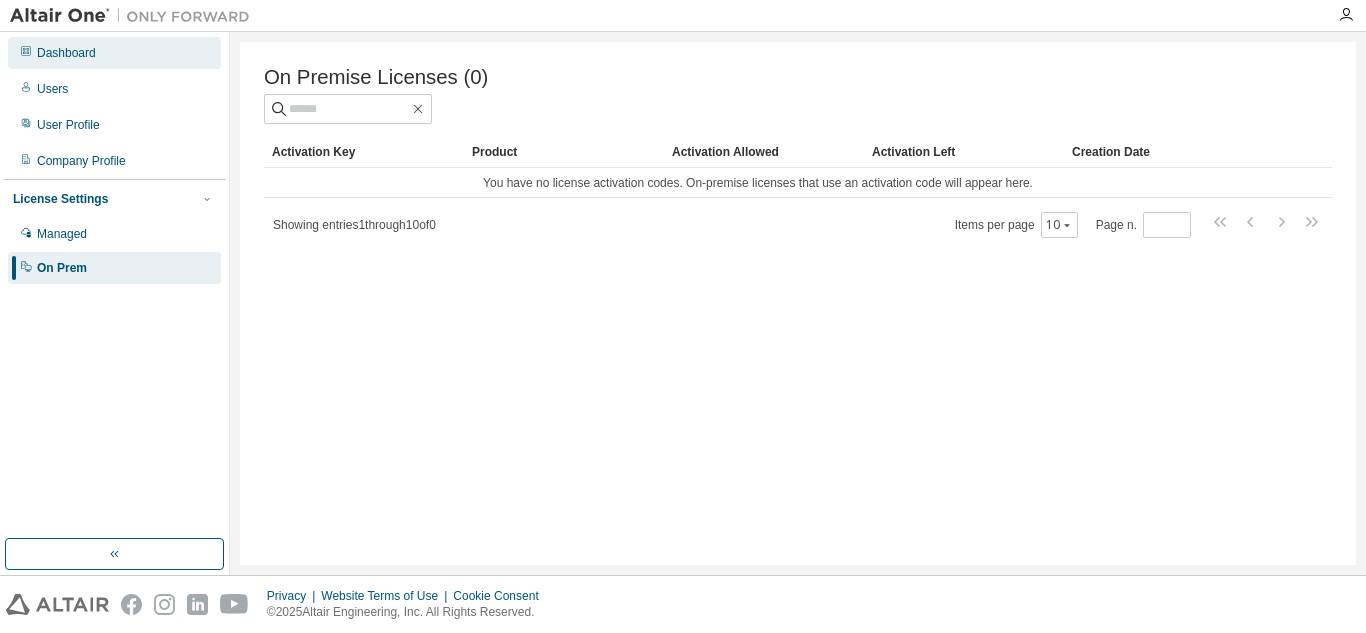 click on "Dashboard" at bounding box center (114, 53) 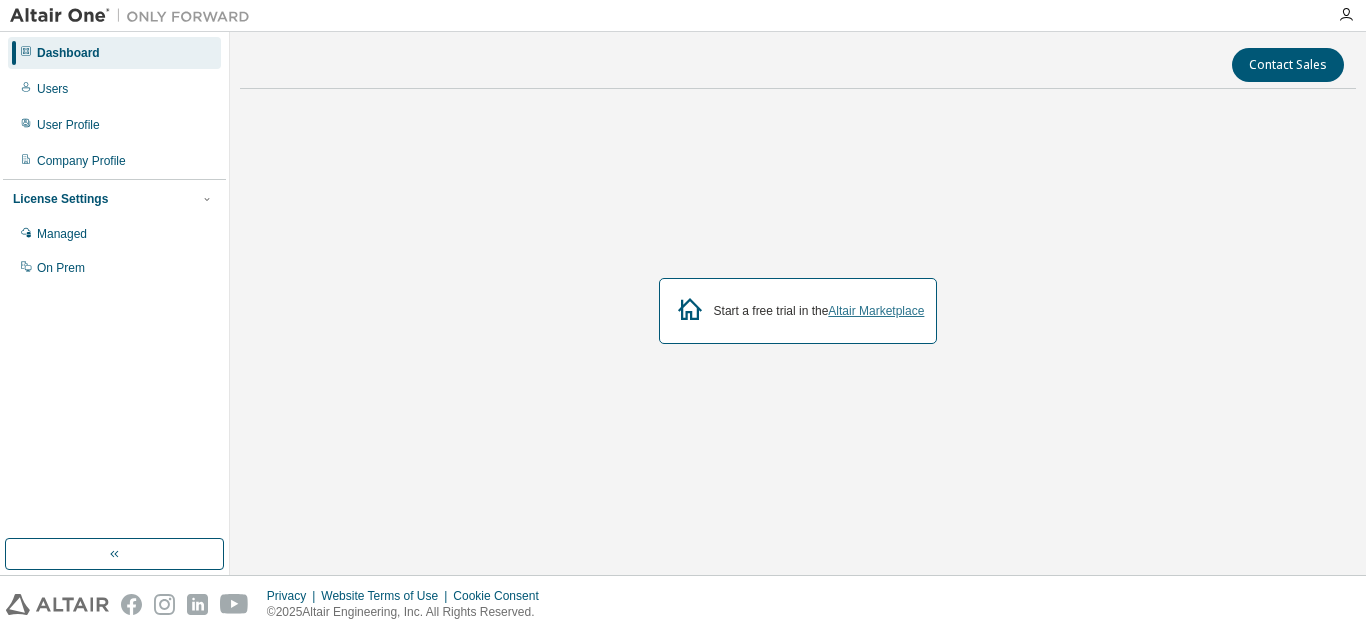 click on "Altair Marketplace" at bounding box center (876, 311) 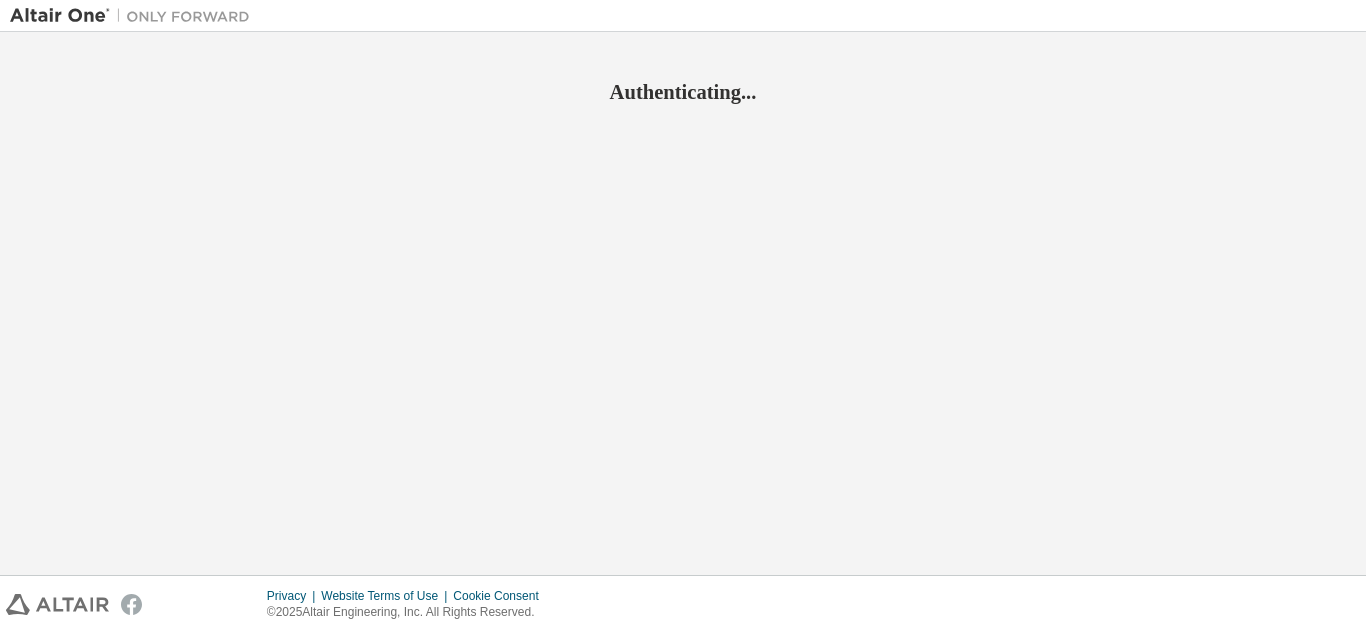 scroll, scrollTop: 0, scrollLeft: 0, axis: both 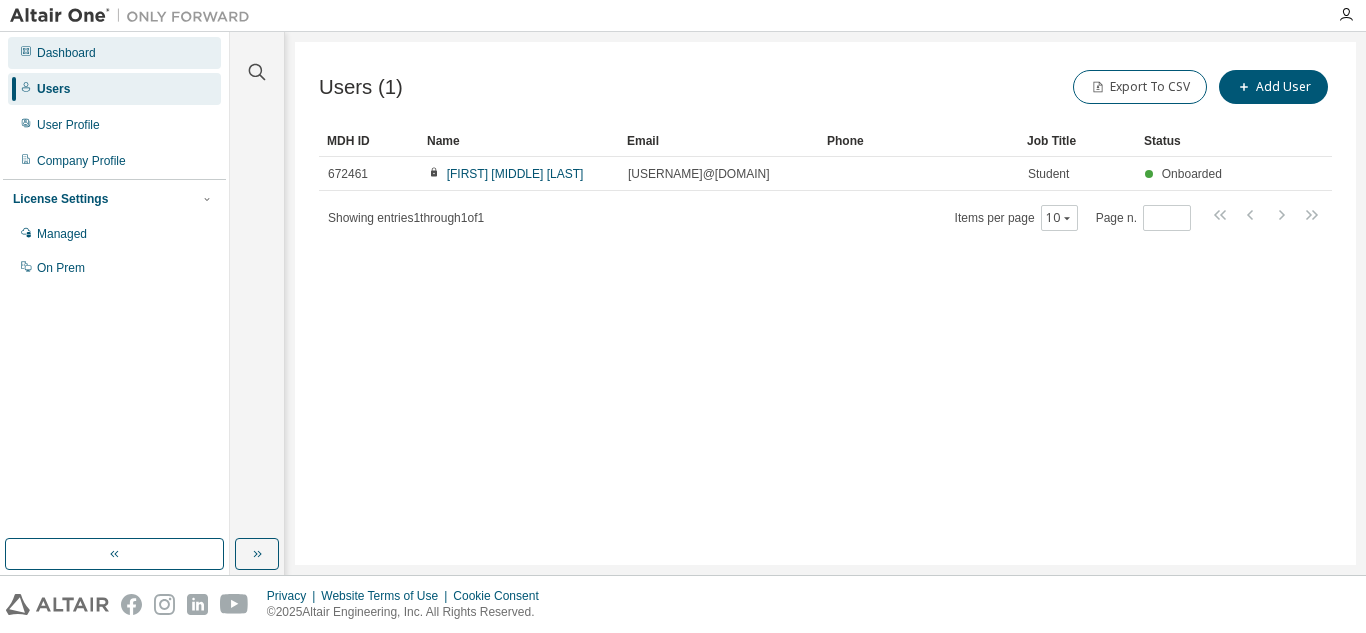click on "Dashboard" at bounding box center [114, 53] 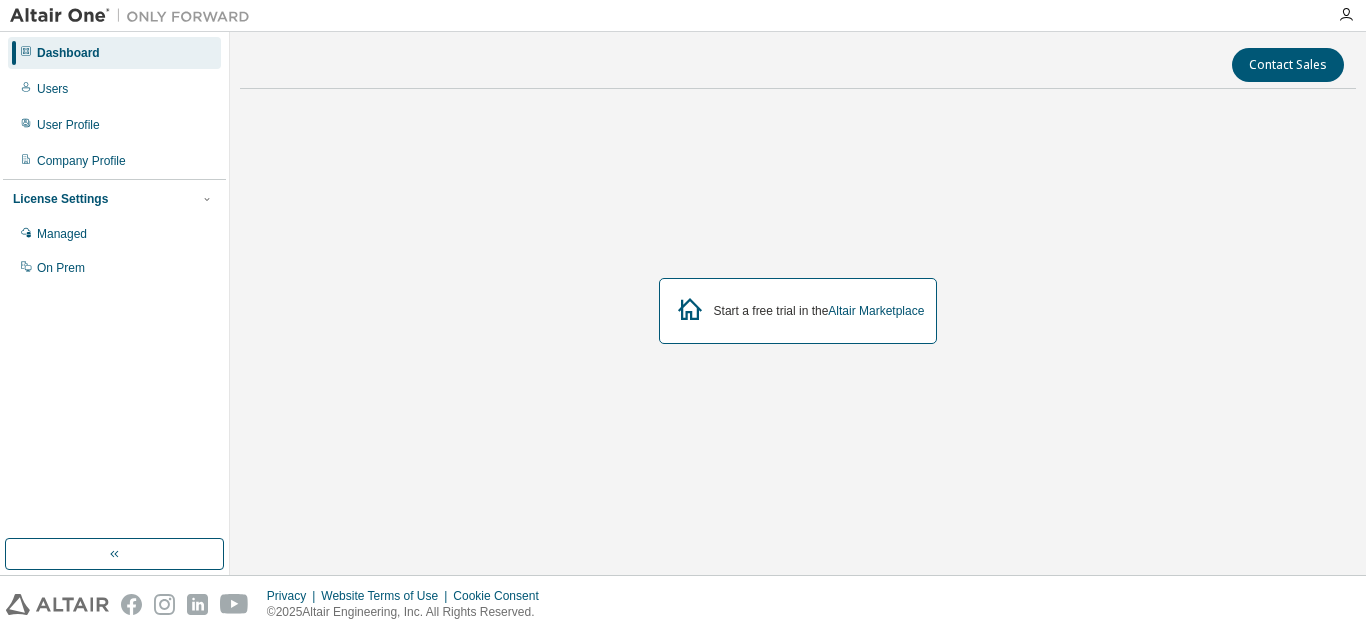 click 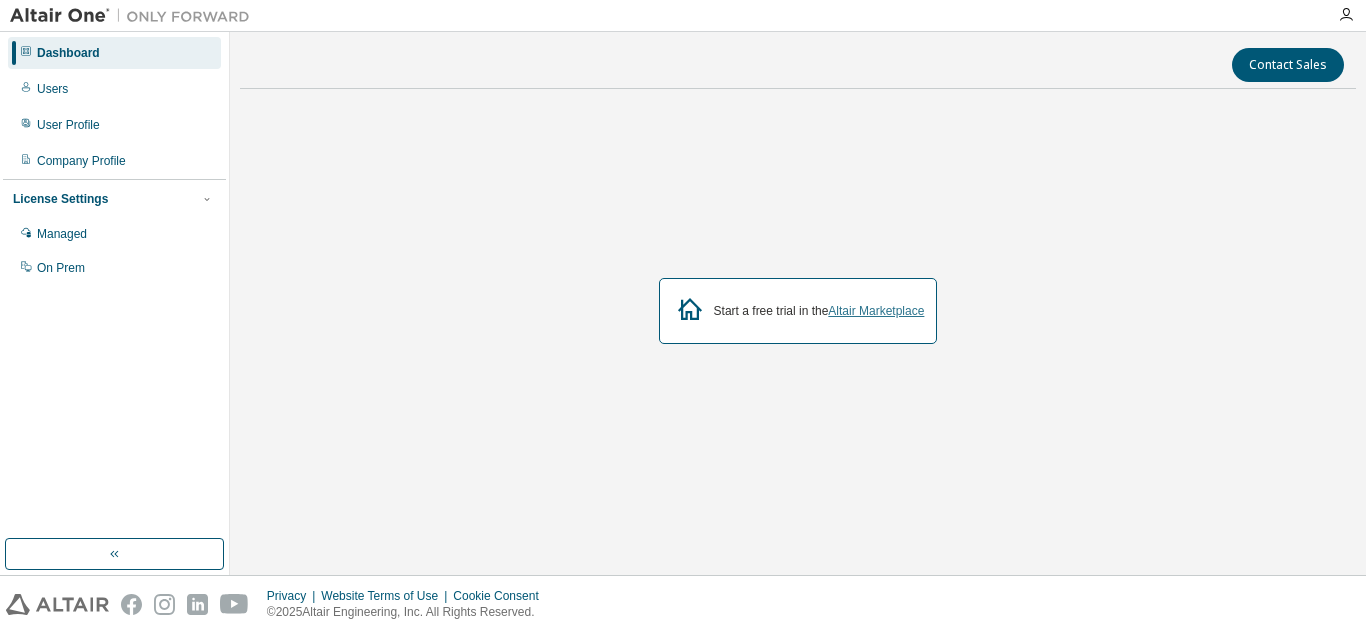click on "Altair Marketplace" at bounding box center (876, 311) 